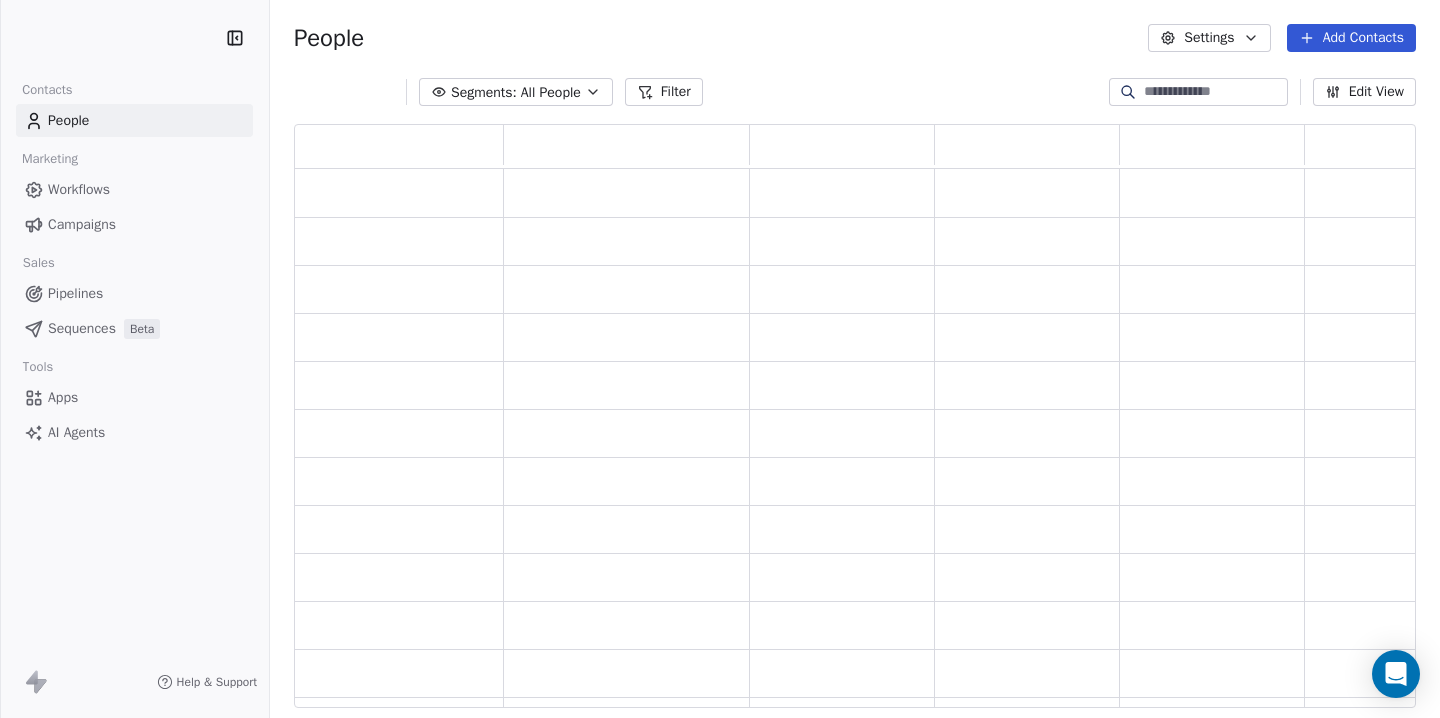 scroll, scrollTop: 0, scrollLeft: 0, axis: both 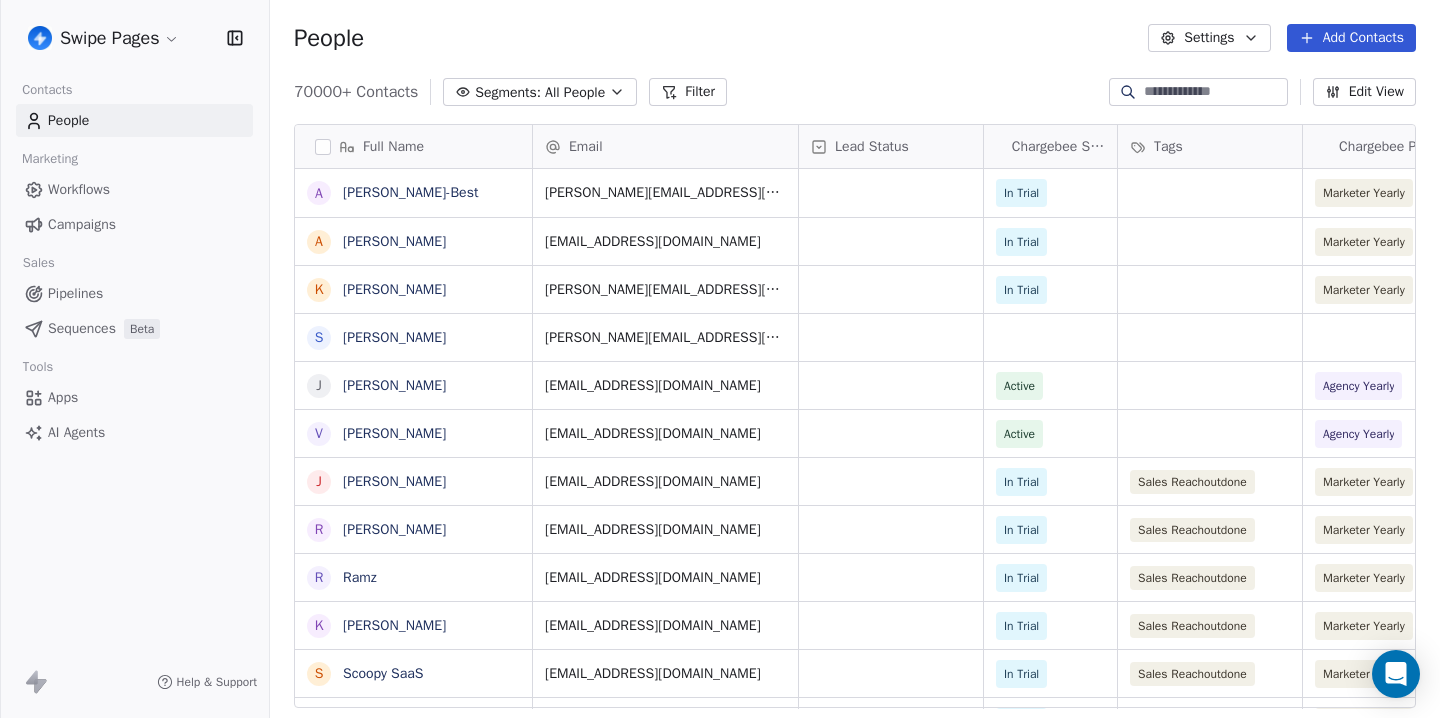 click on "Swipe Pages Contacts People Marketing Workflows Campaigns Sales Pipelines Sequences Beta Tools Apps AI Agents Help & Support People Settings  Add Contacts 70000+ Contacts Segments: All People Filter  Edit View Tag Add to Sequence Full Name A [PERSON_NAME]-Best A [PERSON_NAME] K [PERSON_NAME] S [PERSON_NAME] J [PERSON_NAME] V [PERSON_NAME] J [PERSON_NAME] R [PERSON_NAME] R Ramz K [PERSON_NAME] S Scoopy SaaS D [PERSON_NAME] Z [PERSON_NAME] E [PERSON_NAME] E [PERSON_NAME] [PERSON_NAME] Culture M Mehta is back N Négué [PERSON_NAME].[PERSON_NAME] R [PERSON_NAME] b [PERSON_NAME] P [PERSON_NAME] V [PERSON_NAME] A [PERSON_NAME] S [PERSON_NAME] R [PERSON_NAME] [PERSON_NAME] K Know To Grow A [PERSON_NAME] J [PERSON_NAME] C [PERSON_NAME] M Mon coin 2 pêche Email Lead Status Chargebee Subscription Status Tags Chargebee Plan Name Trial End Date IST Ad Budget Team Size [PERSON_NAME][EMAIL_ADDRESS][DOMAIN_NAME] In Trial Marketer Yearly [DATE] 12:47 PM $1,001-$5,[PHONE_NUMBER] [EMAIL_ADDRESS][DOMAIN_NAME] In Trial Marketer Yearly just-me 2-5" at bounding box center (720, 359) 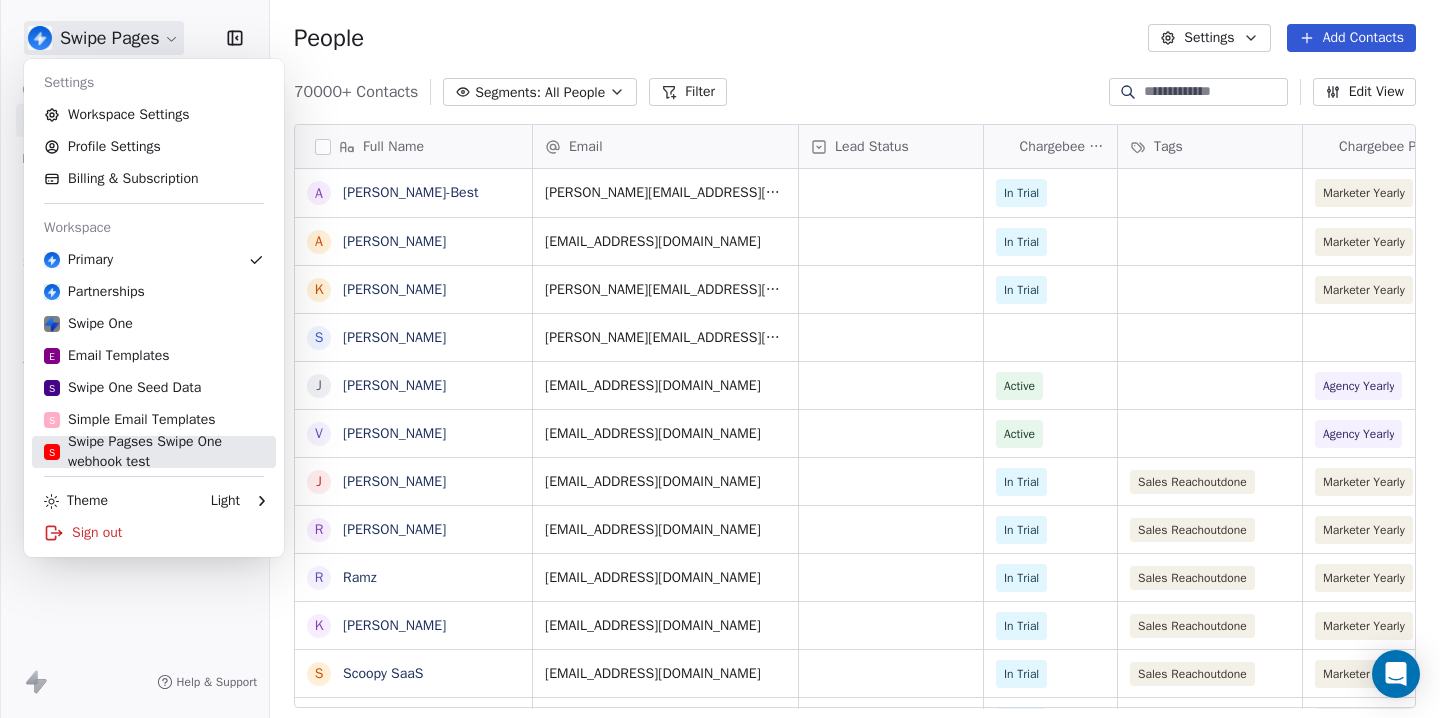 click on "S Swipe Pagses Swipe One webhook test" at bounding box center [154, 452] 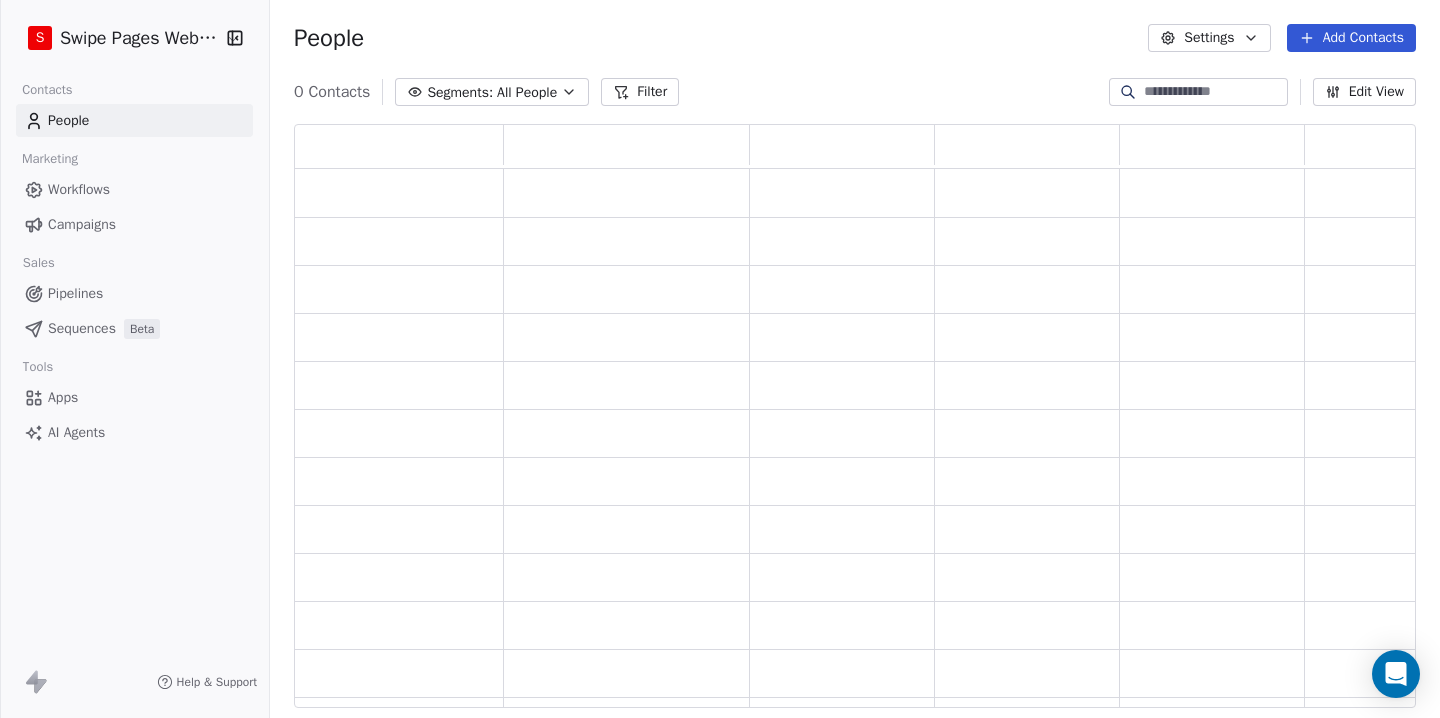 scroll, scrollTop: 1, scrollLeft: 1, axis: both 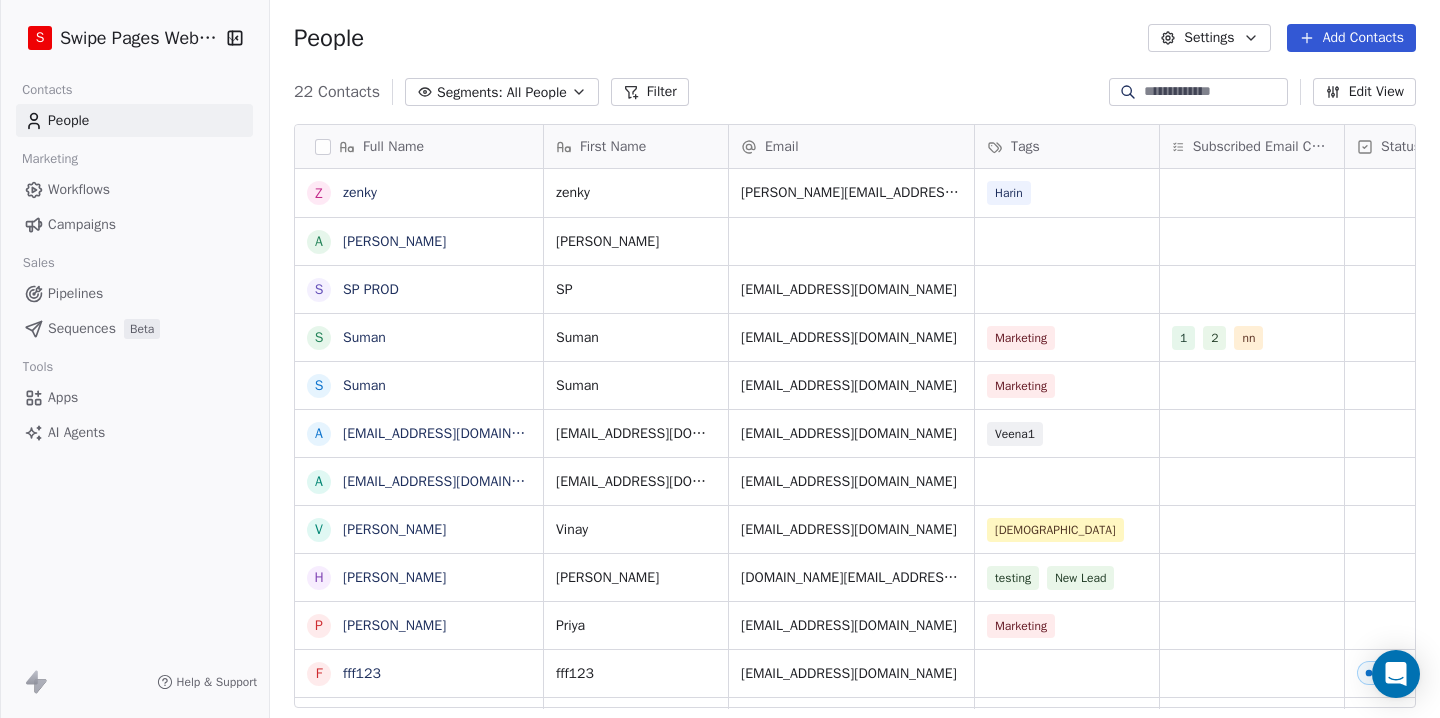 click on "Campaigns" at bounding box center [82, 224] 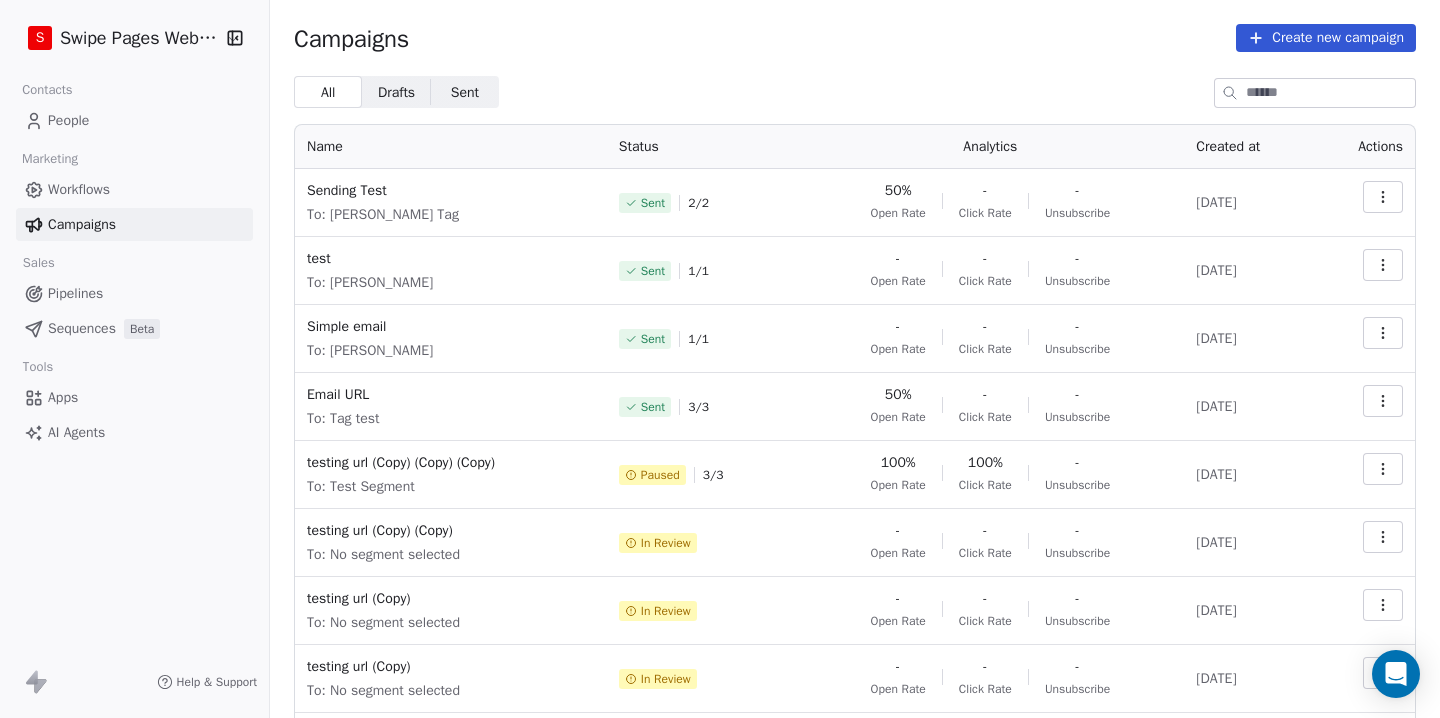 click on "Create new campaign" at bounding box center (1326, 38) 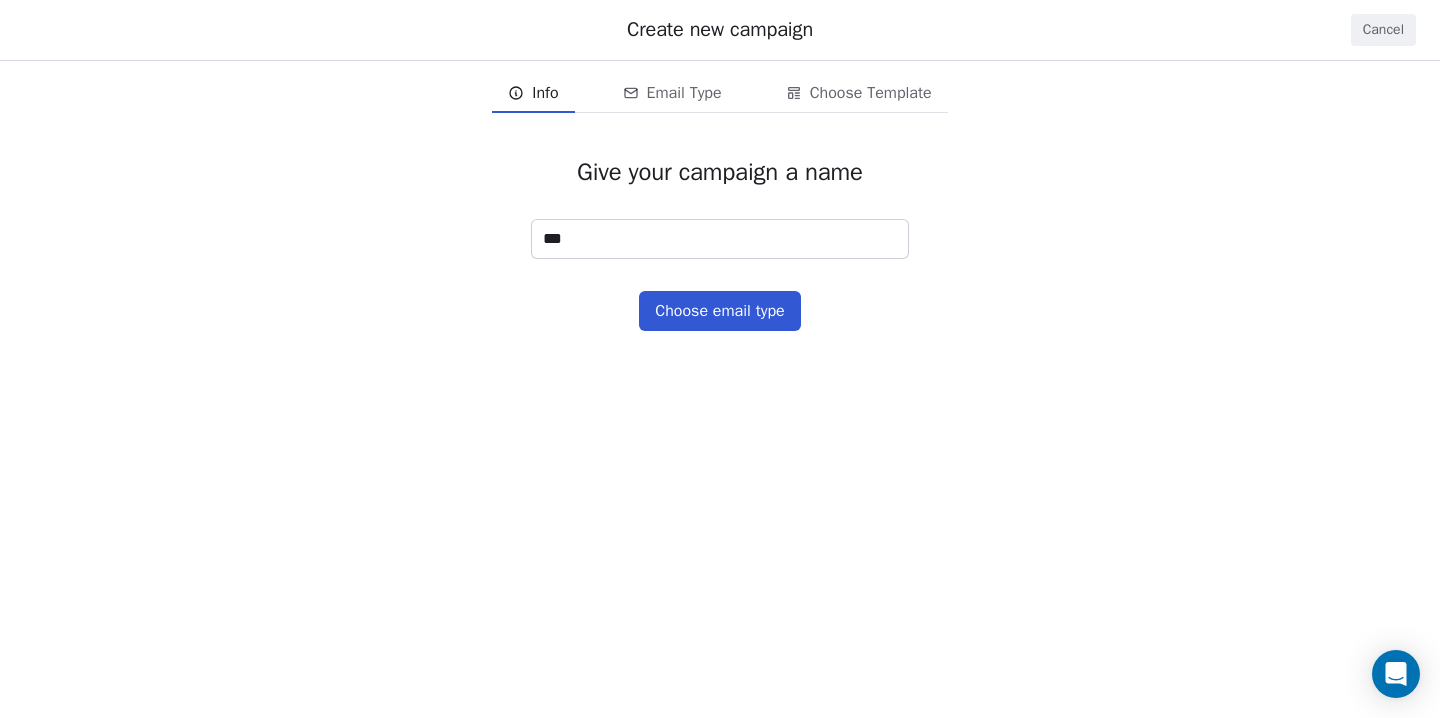 type on "****" 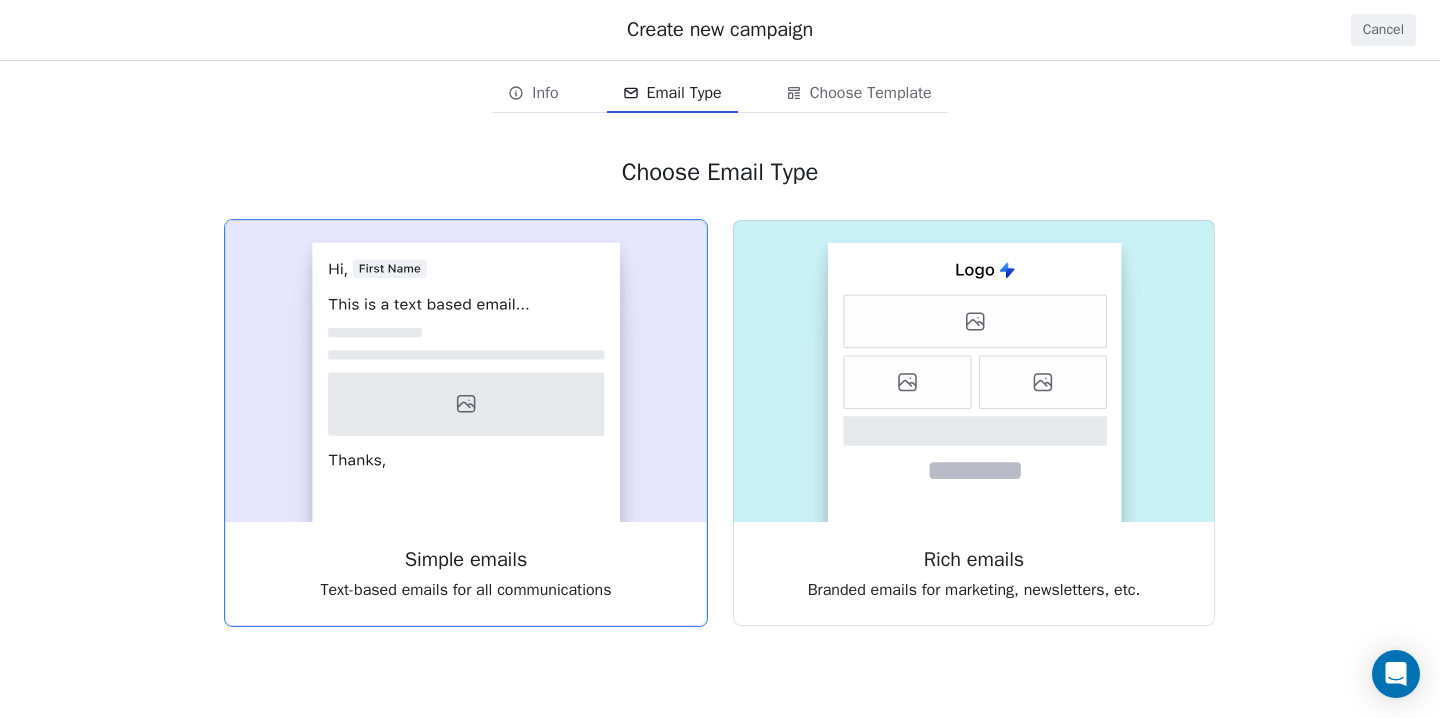 click 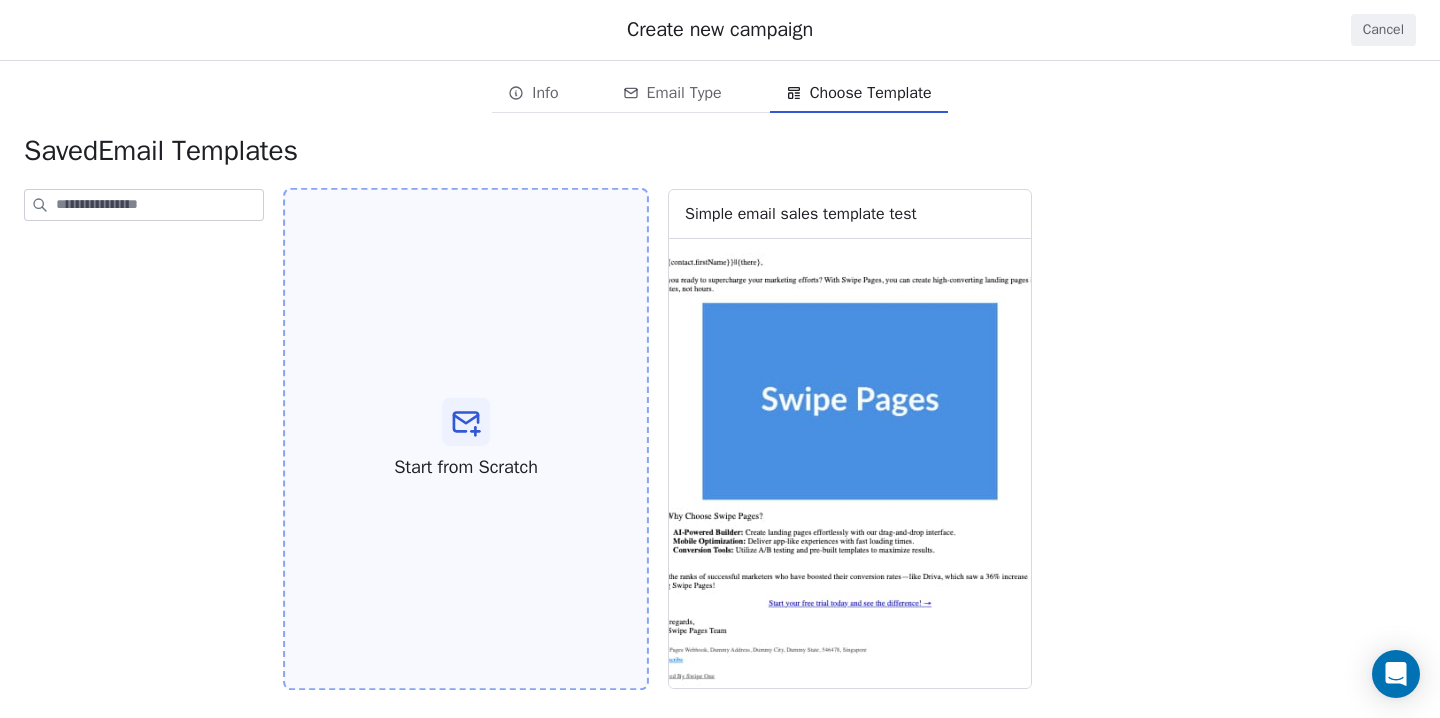 click at bounding box center [466, 422] 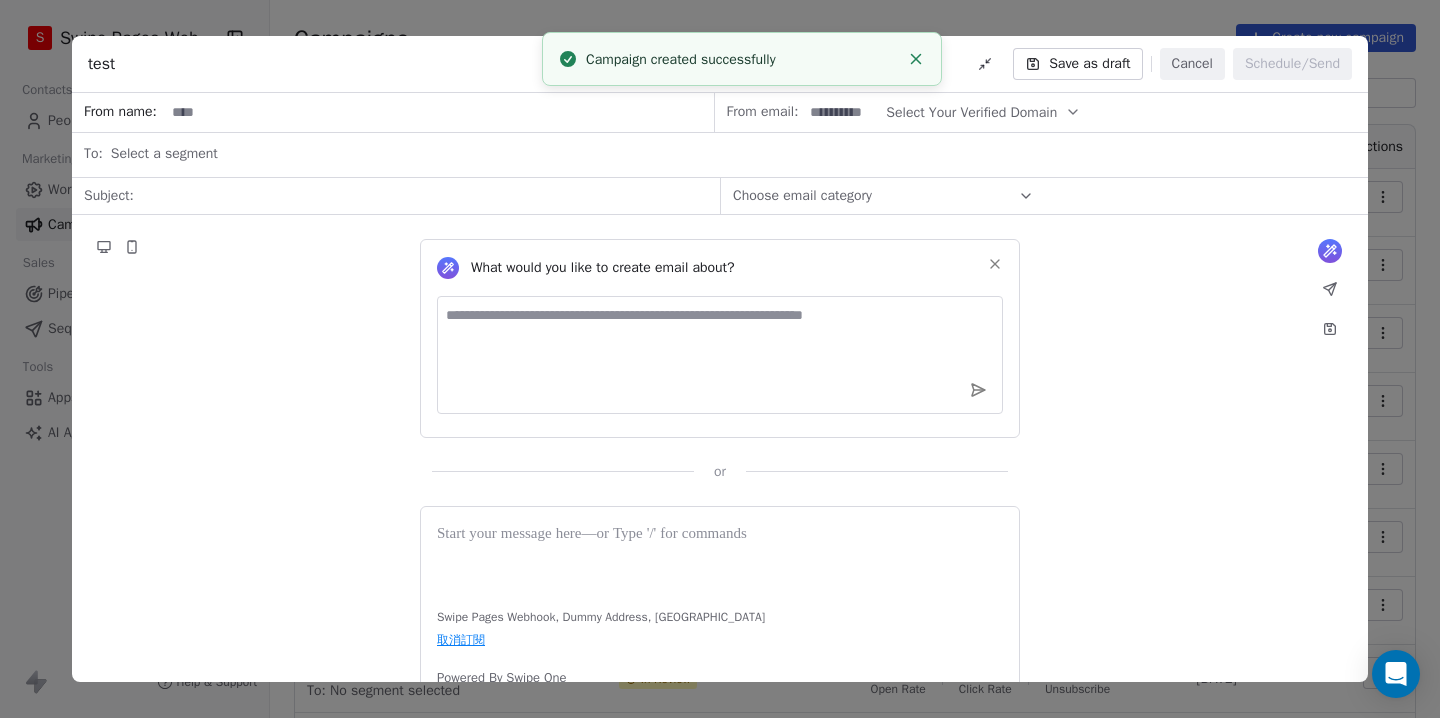 click on "What would you like to create email about? or" at bounding box center [720, 348] 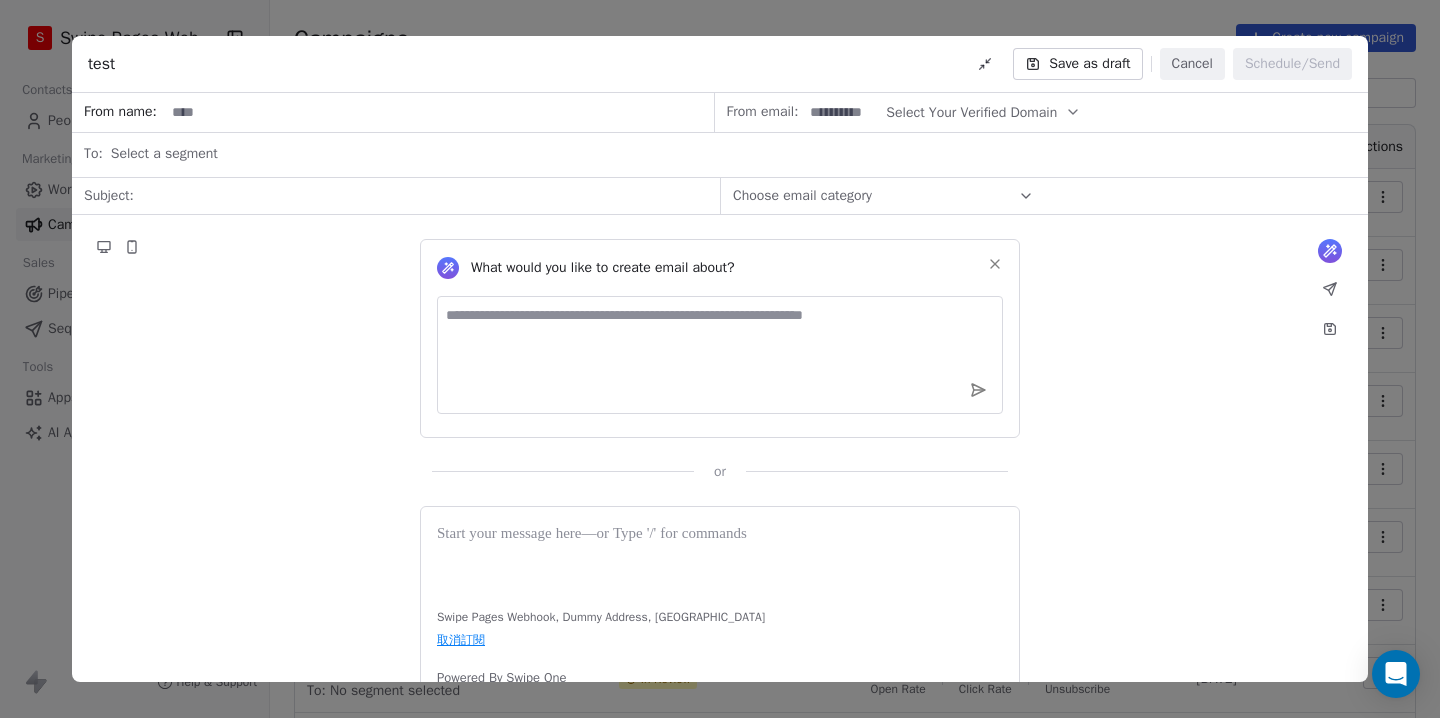 click on "Select a segment" at bounding box center (164, 154) 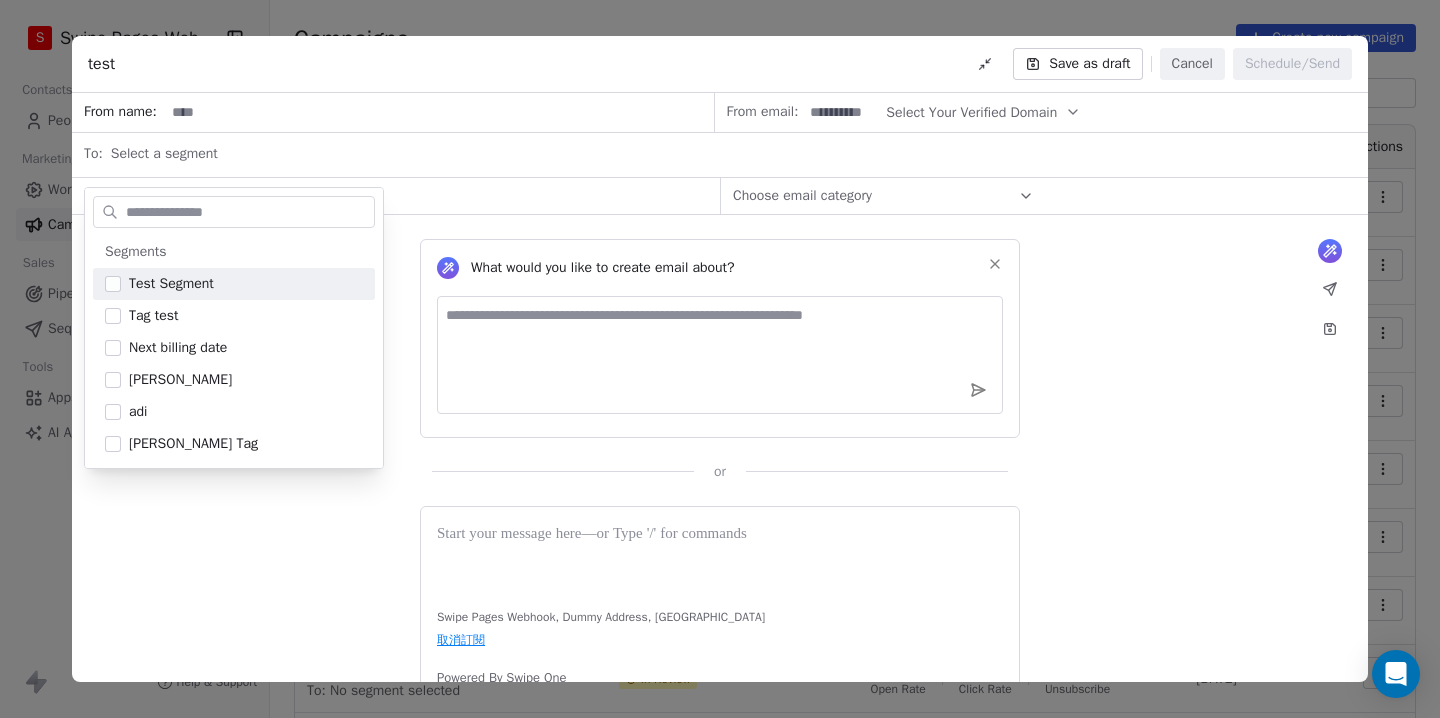 click on "Select a segment" at bounding box center [733, 154] 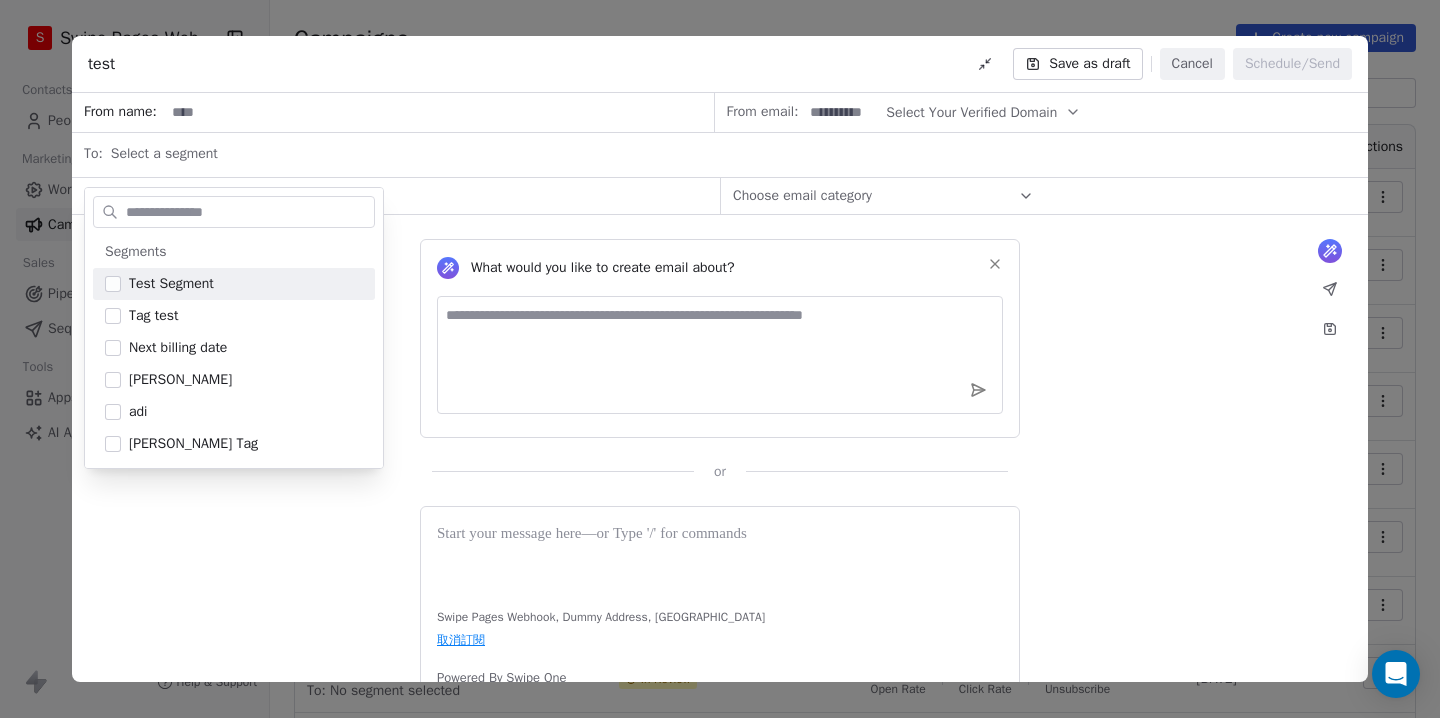 click on "Select a segment" at bounding box center (733, 154) 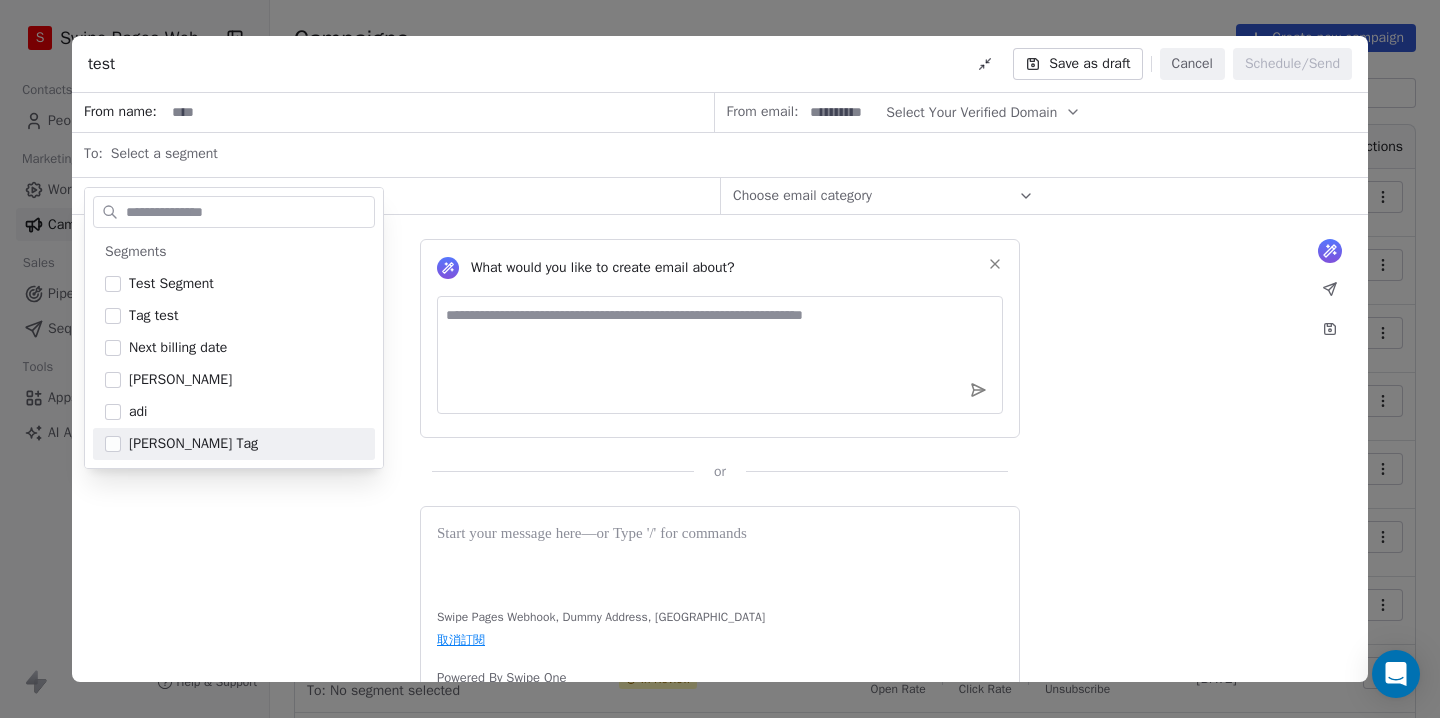 click on "What would you like to create email about? or Swipe Pages Webhook, Dummy Address, [GEOGRAPHIC_DATA] 取消訂閱 Powered By Swipe One" at bounding box center (720, 480) 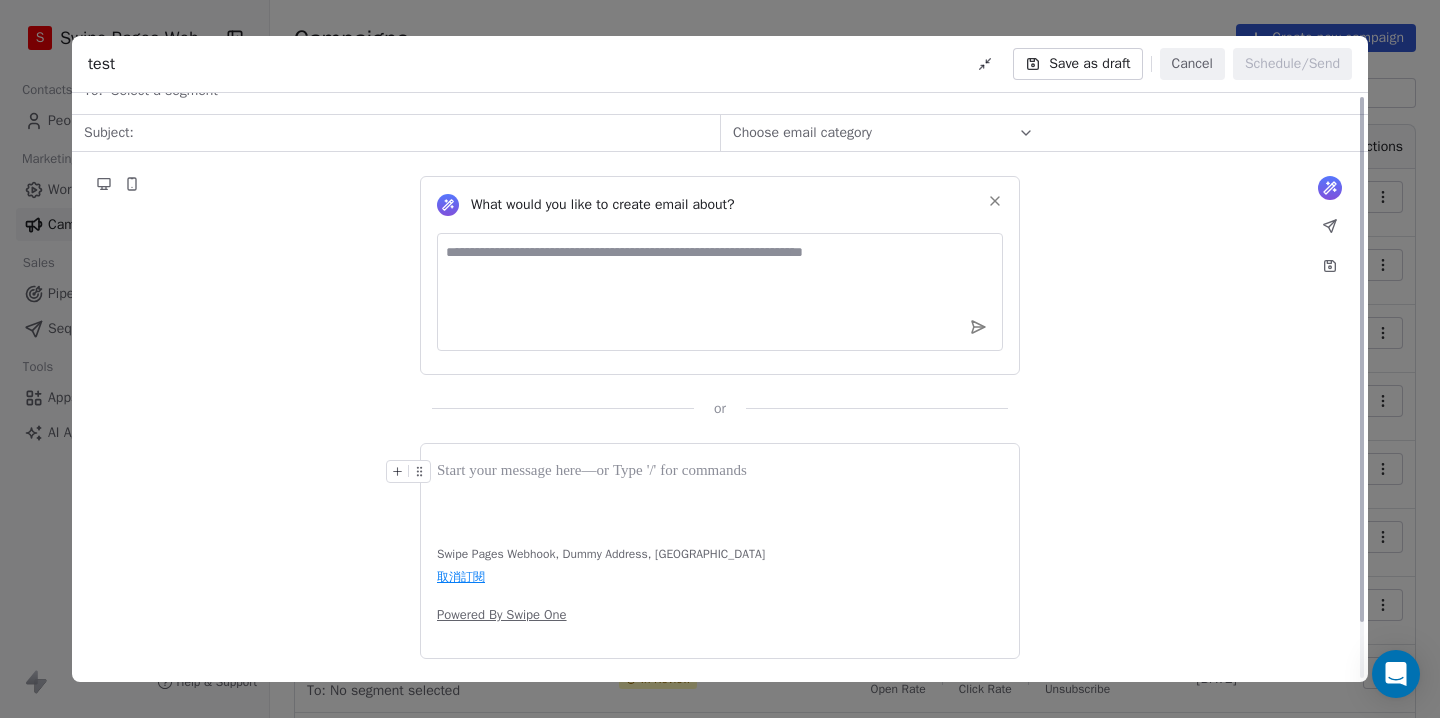 scroll, scrollTop: 0, scrollLeft: 0, axis: both 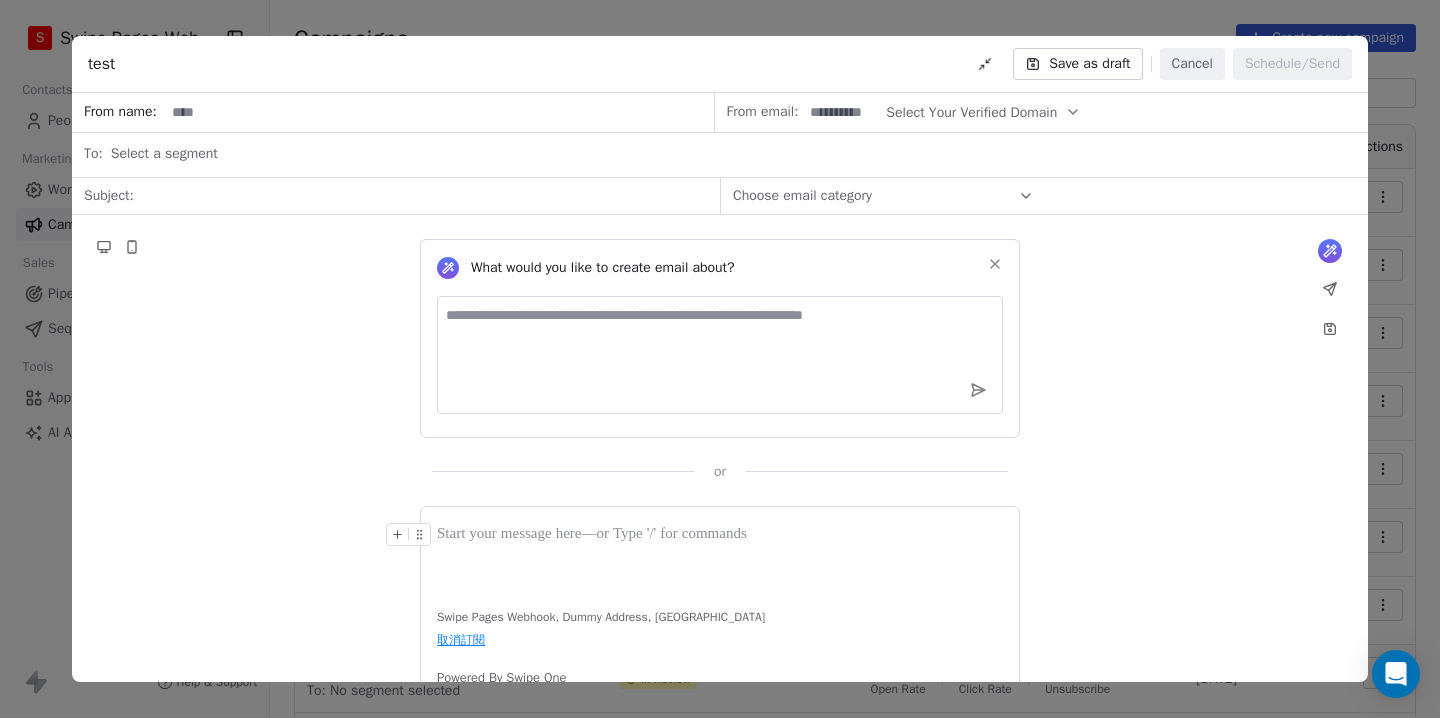 click on "Cancel" at bounding box center (1192, 64) 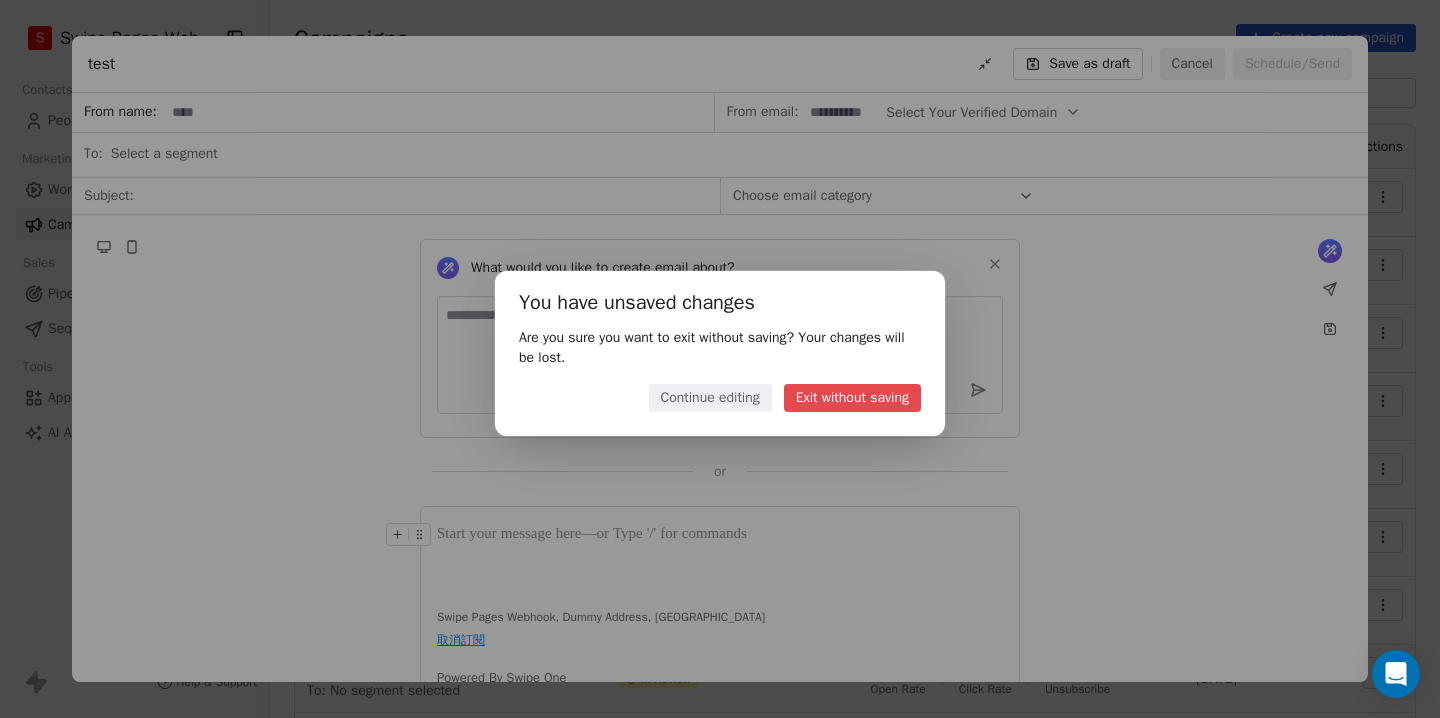 click on "You have unsaved changes Are you sure you want to exit without saving? Your changes will be lost. Continue editing Exit without saving" at bounding box center [720, 353] 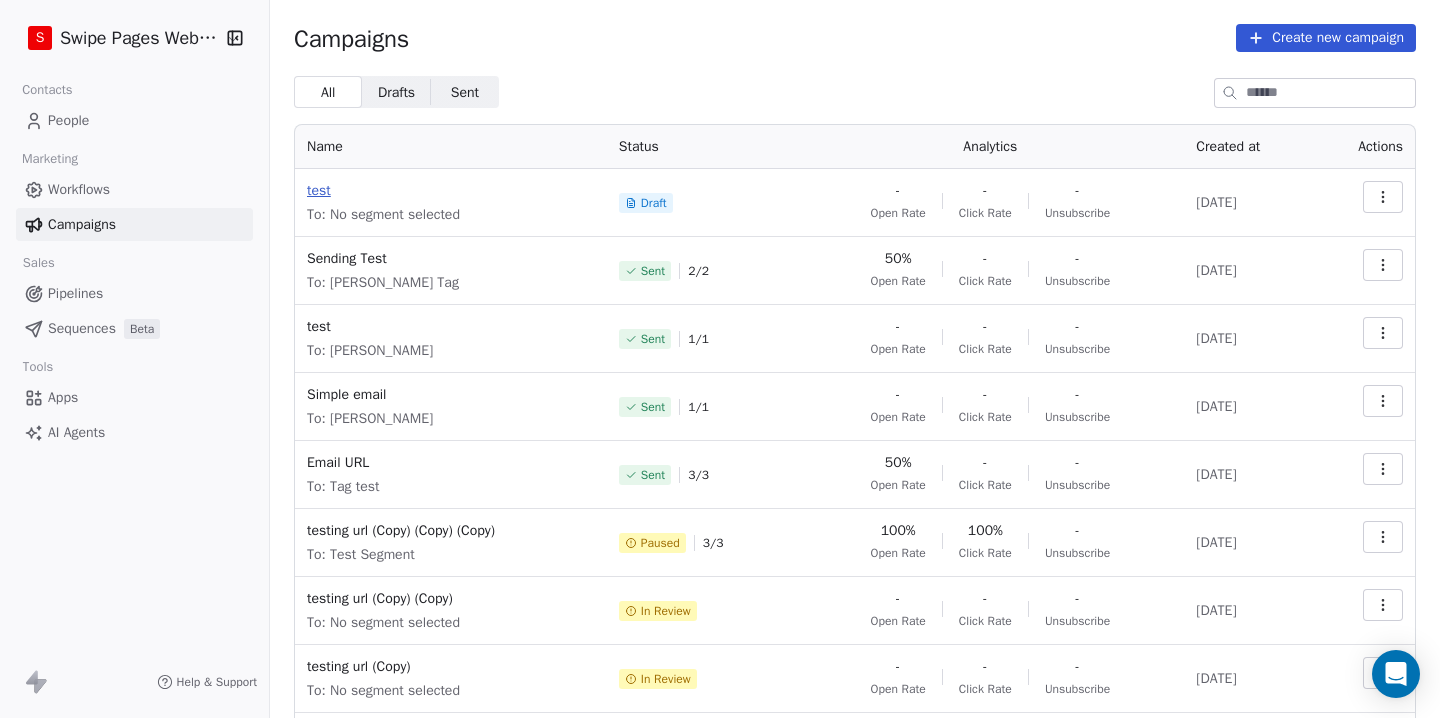 click on "test" at bounding box center (451, 191) 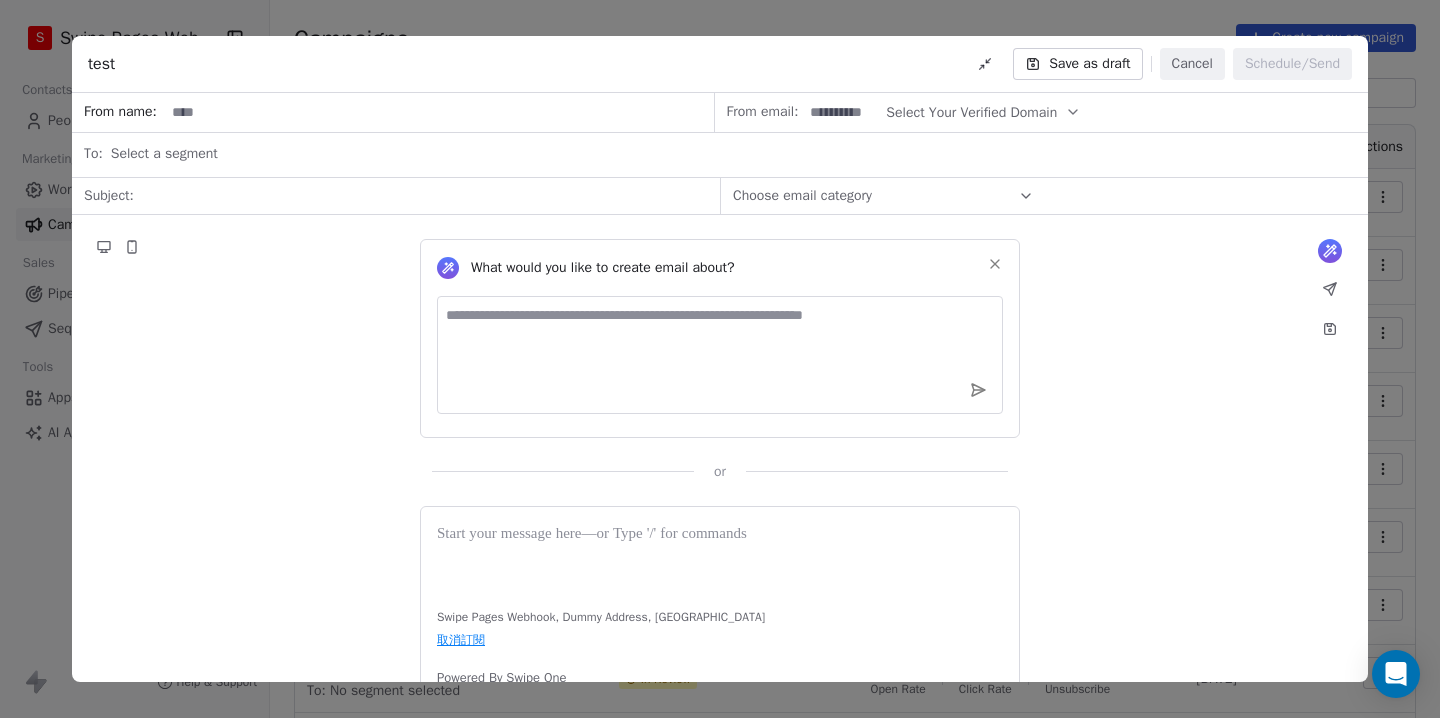 click on "Cancel" at bounding box center [1192, 64] 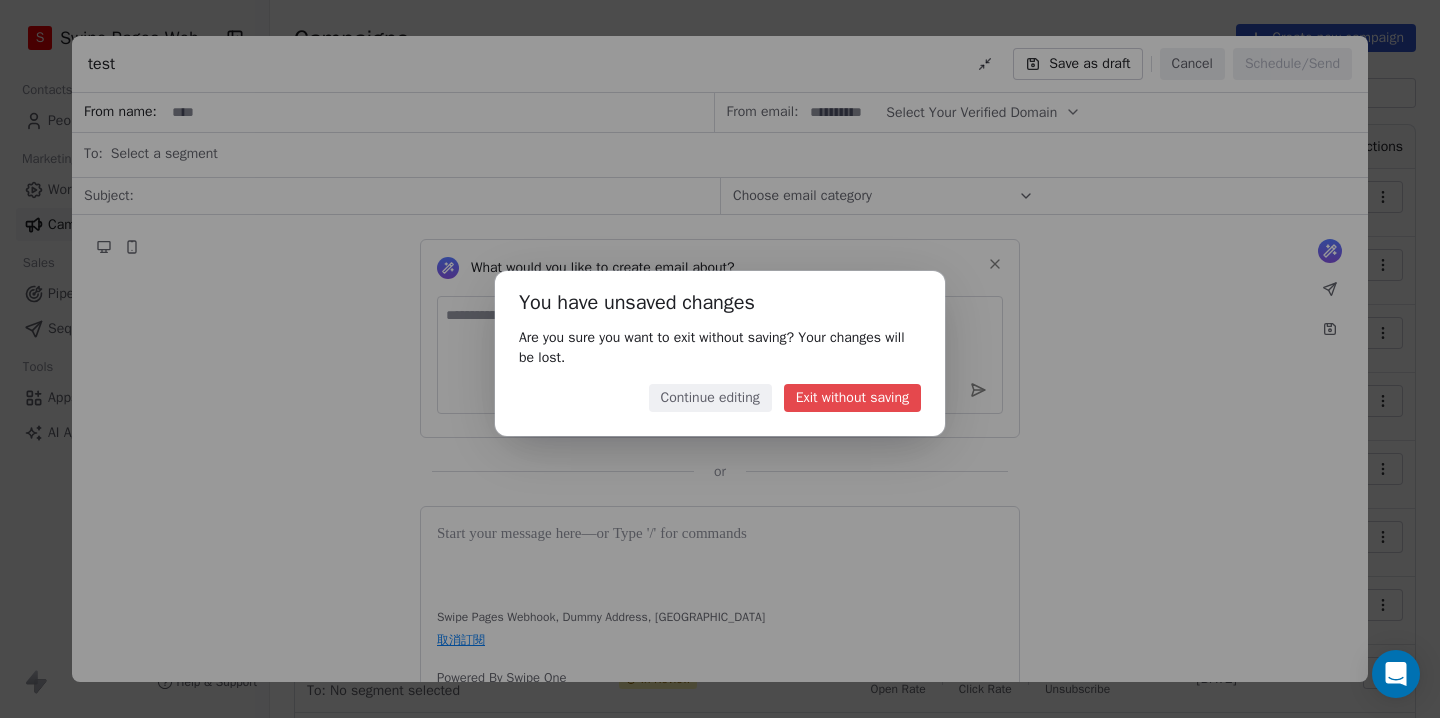 click on "Continue editing" at bounding box center (710, 398) 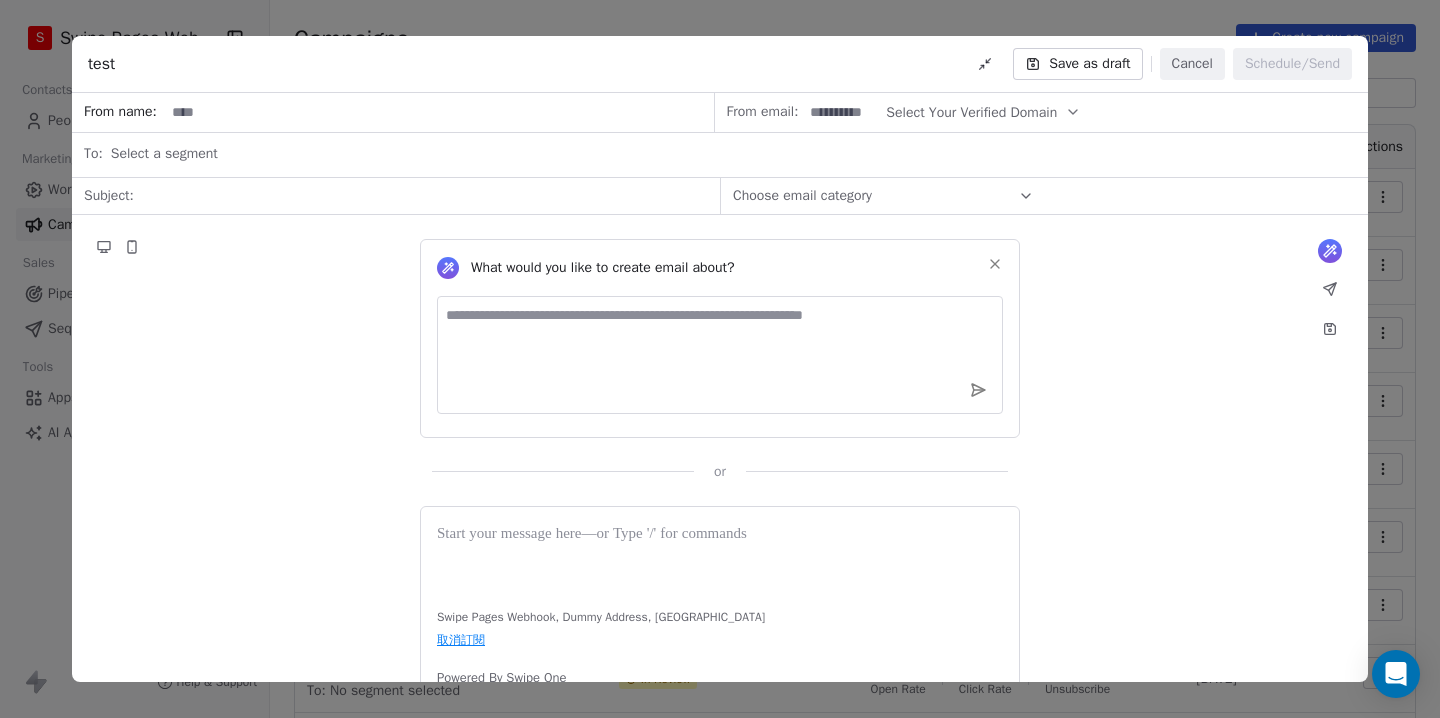 click on "Cancel" at bounding box center [1192, 64] 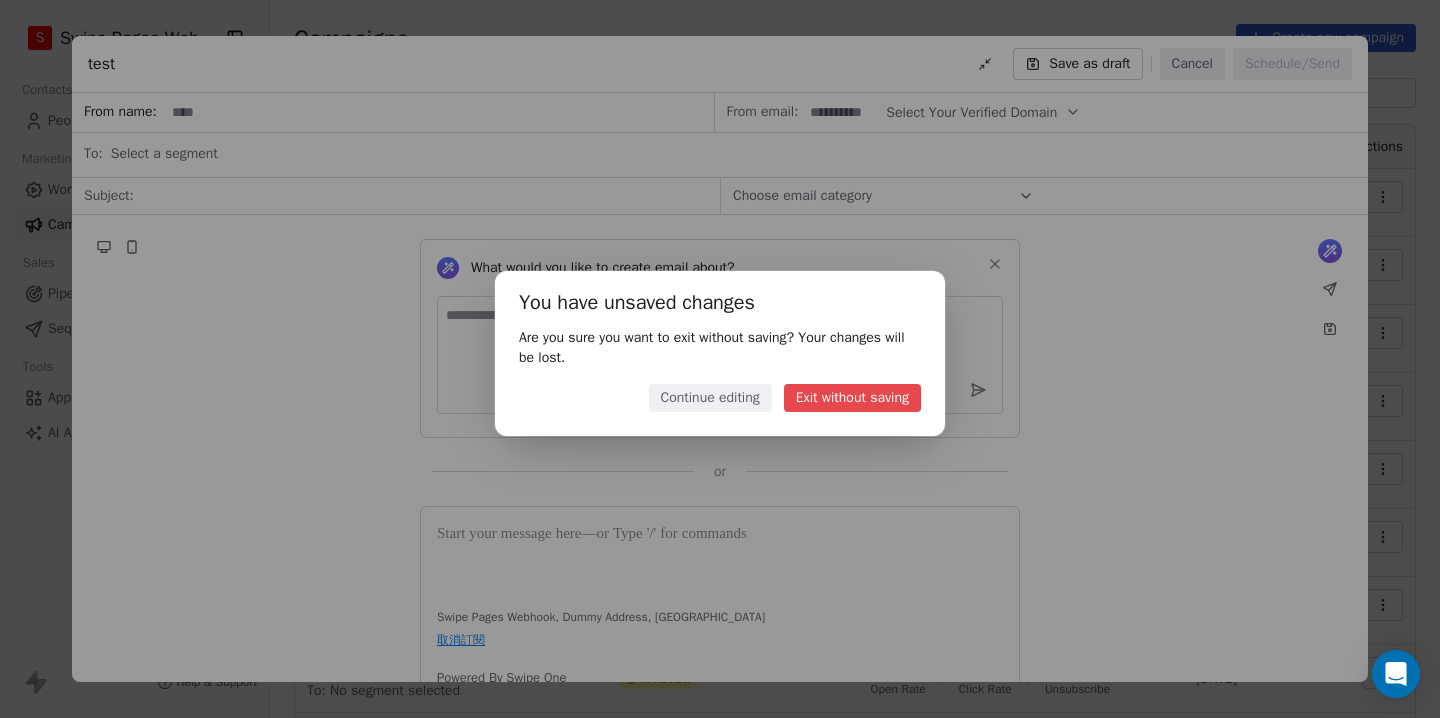 click on "Exit without saving" at bounding box center [852, 398] 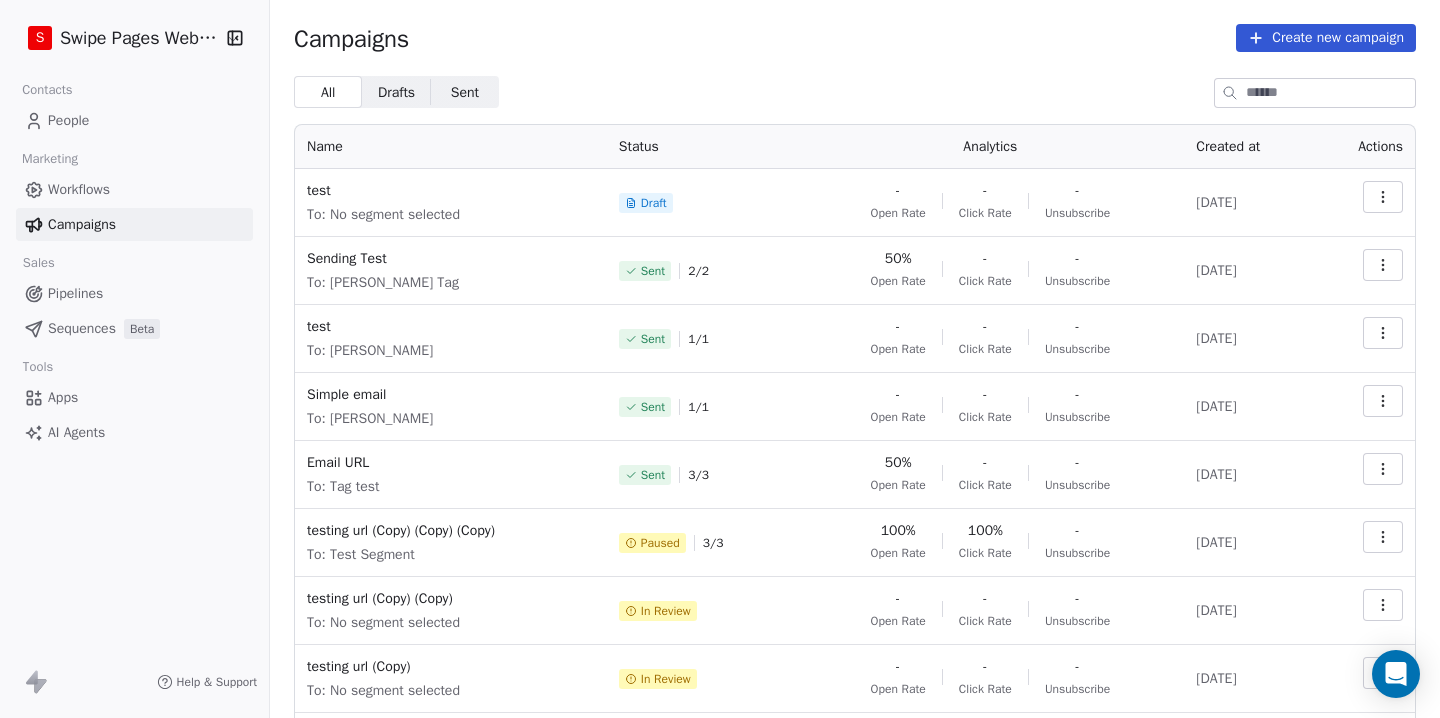 click on "People" at bounding box center [68, 120] 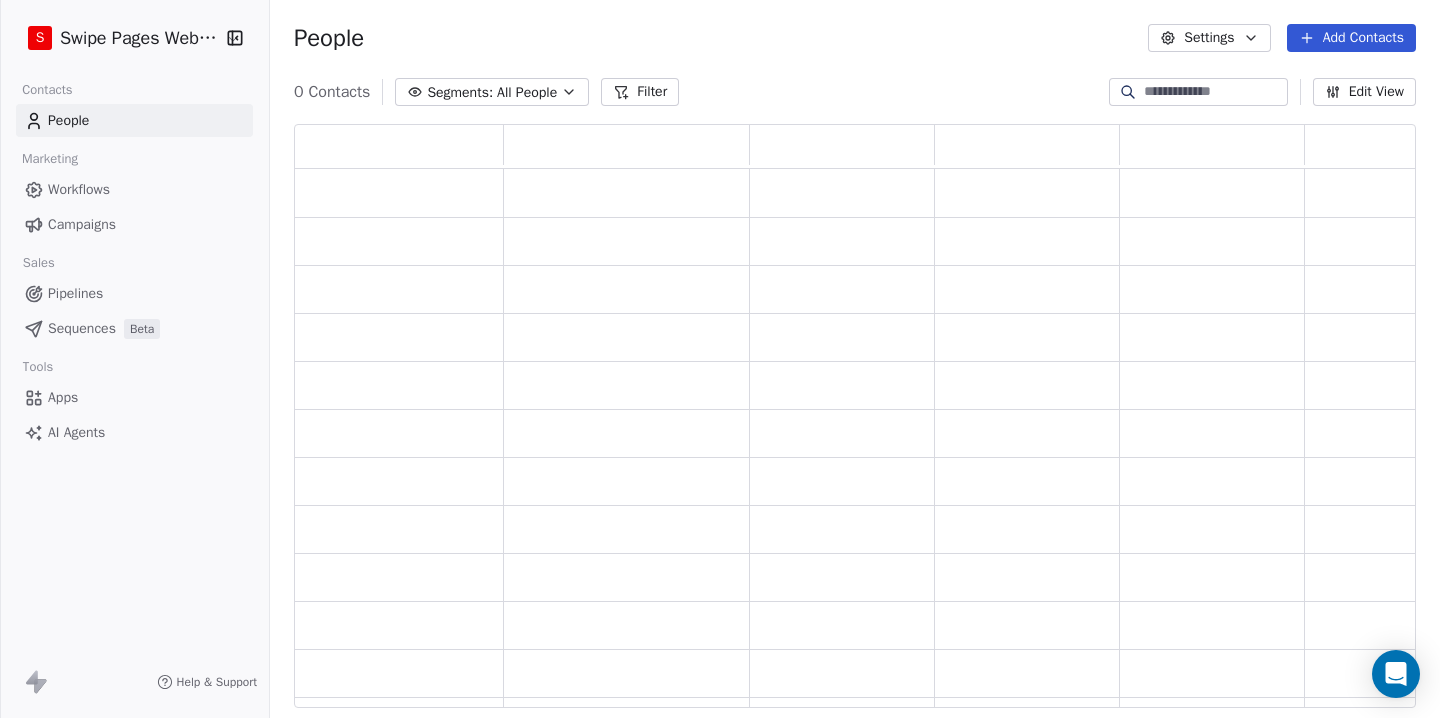 scroll, scrollTop: 1, scrollLeft: 1, axis: both 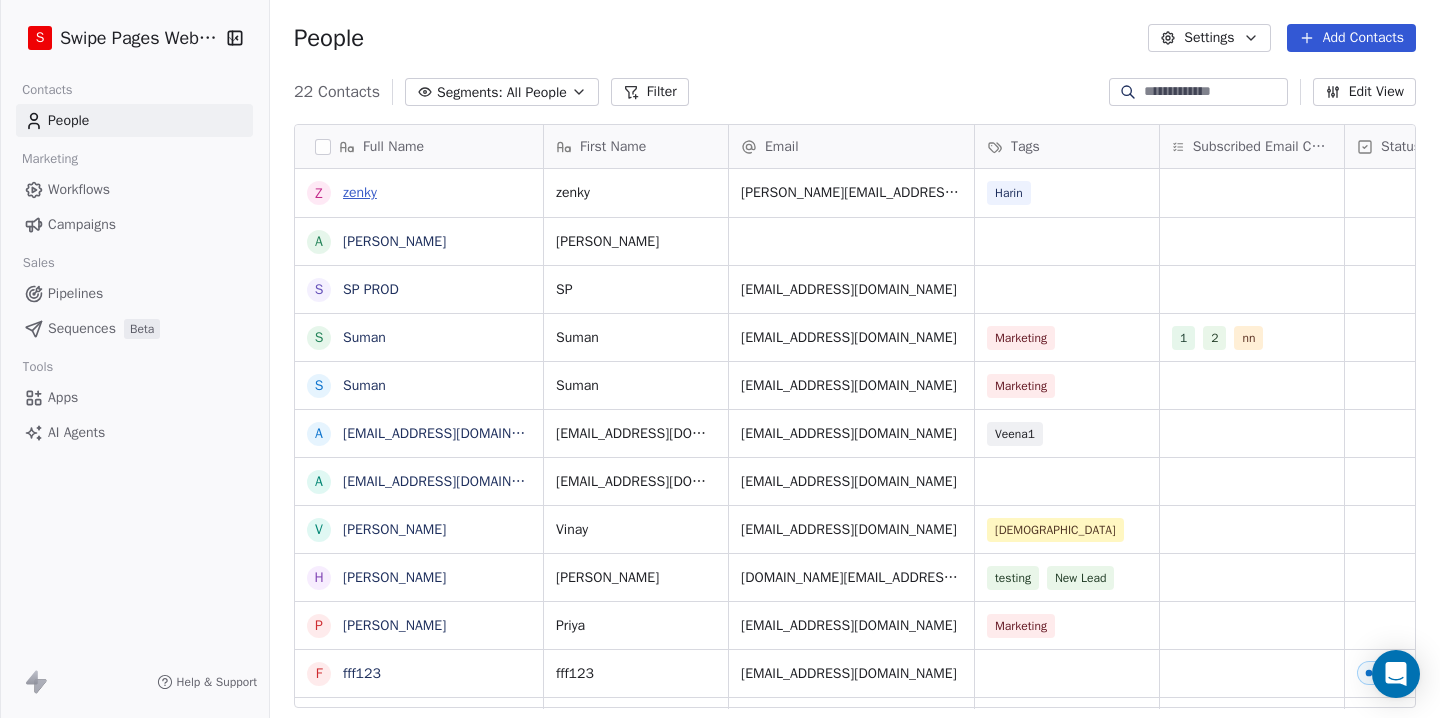 click on "zenky" at bounding box center [360, 192] 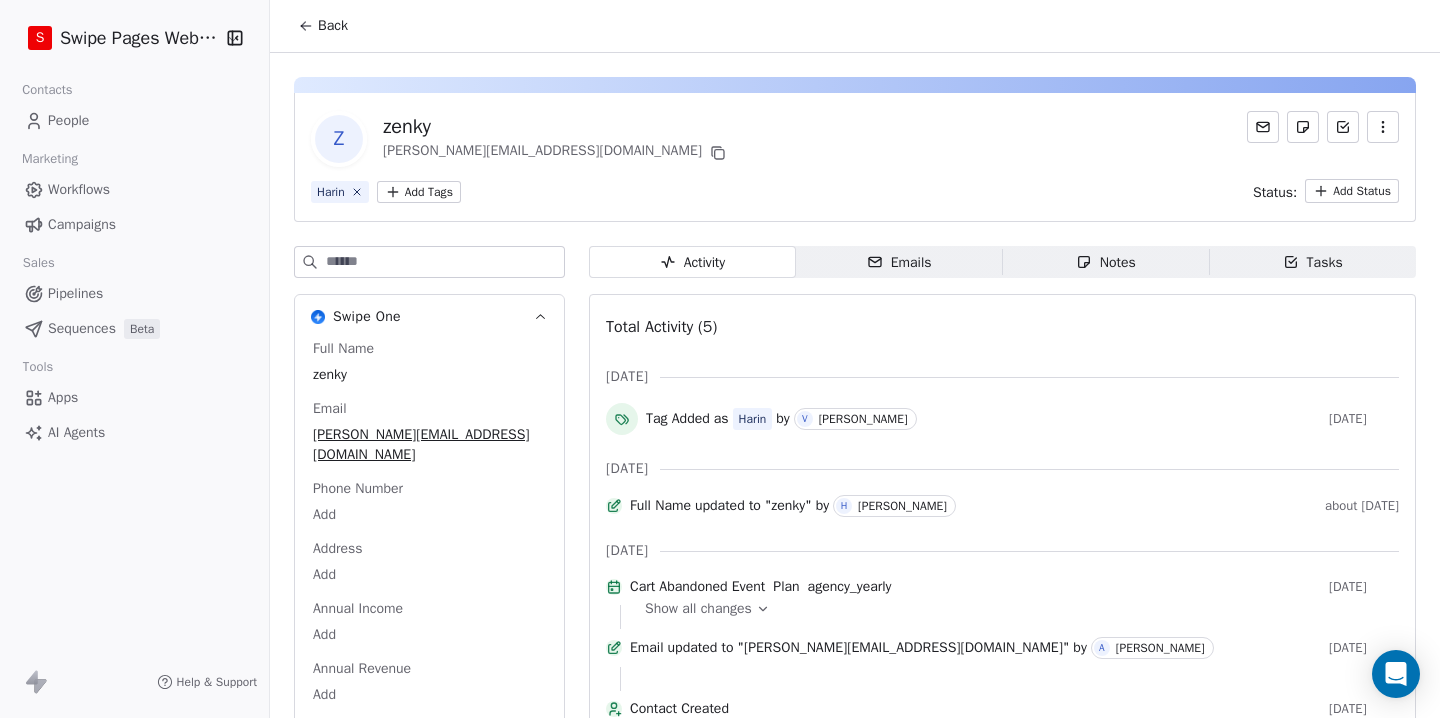 click on "Emails" at bounding box center [899, 262] 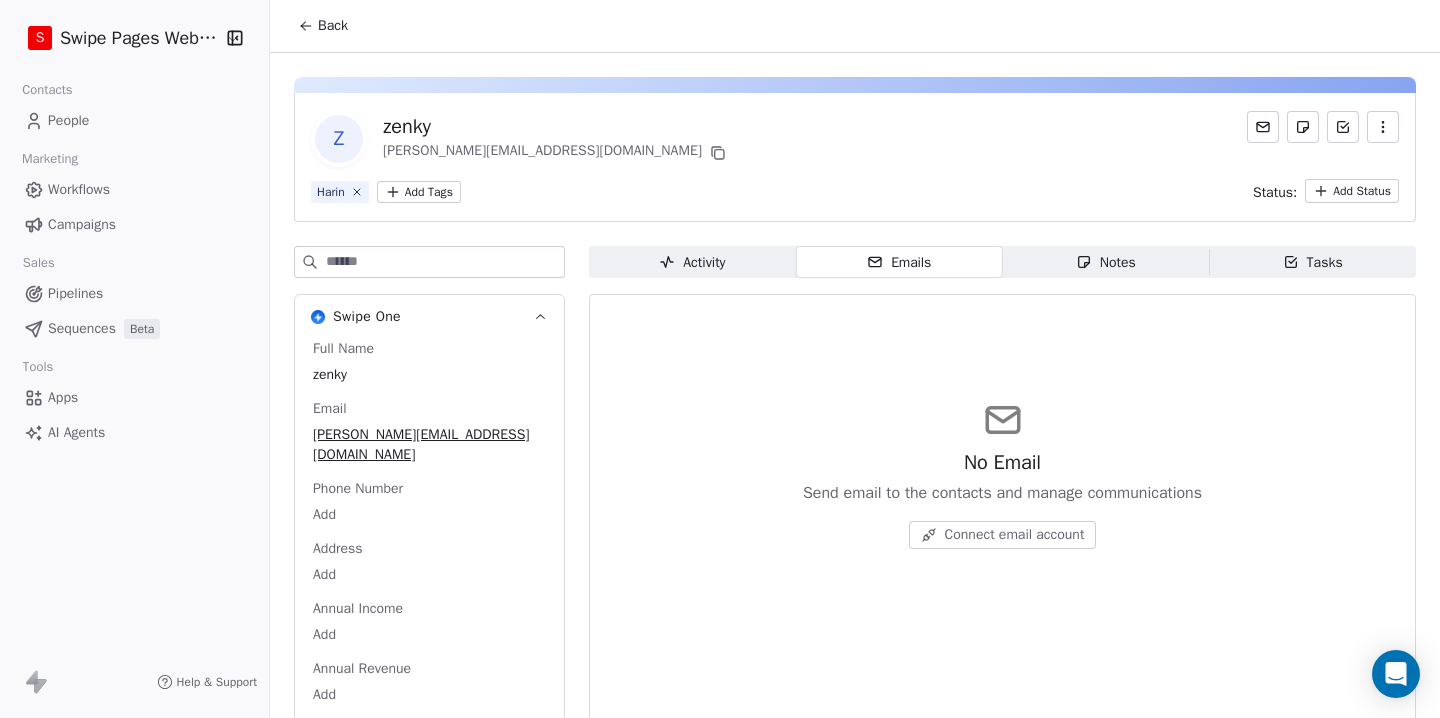 click on "Emails Emails" at bounding box center (899, 262) 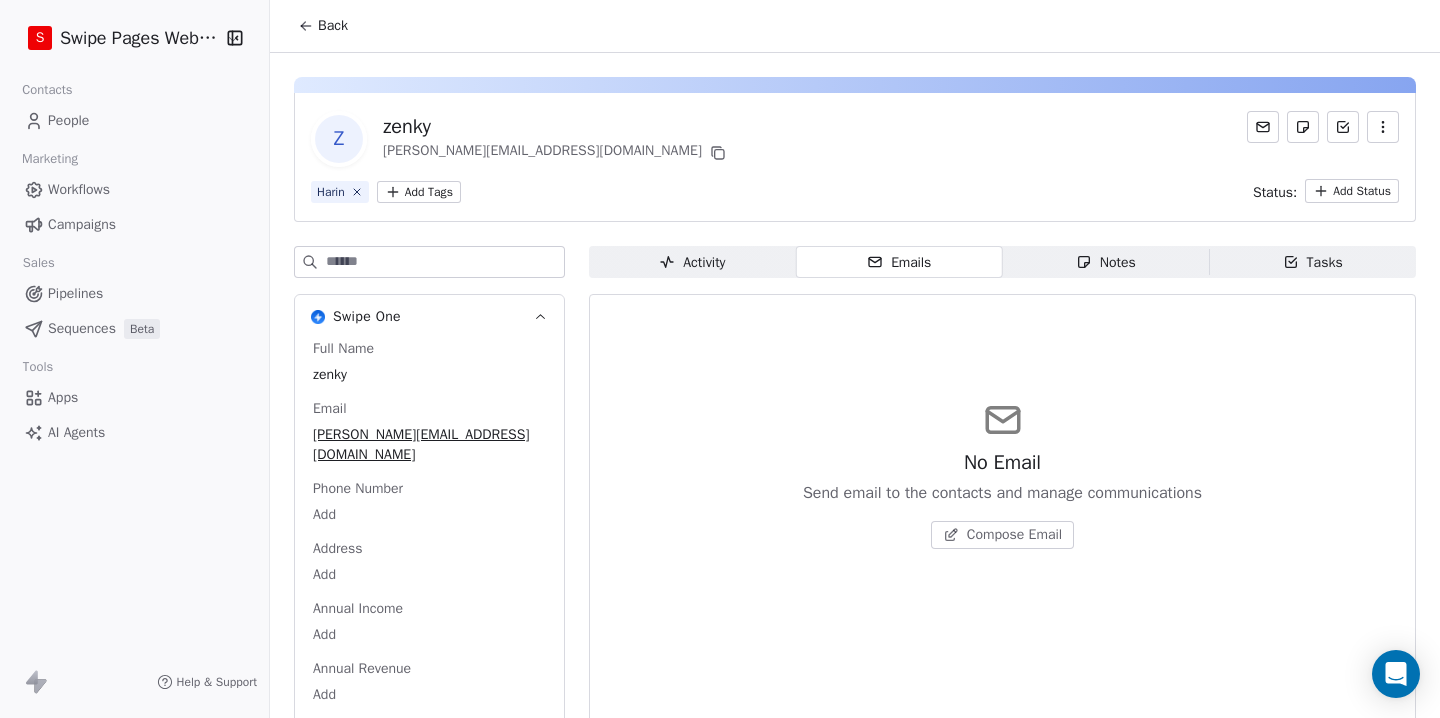 click on "Activity Activity" at bounding box center [692, 262] 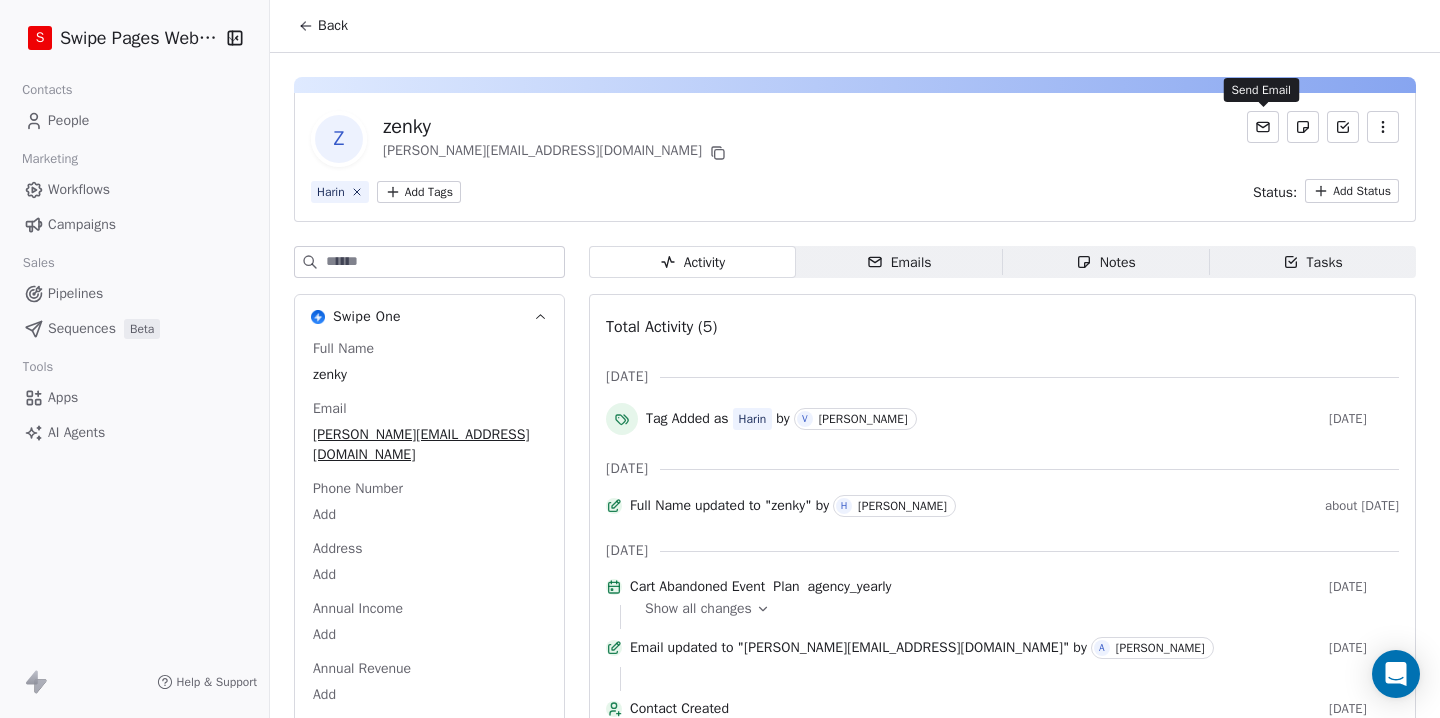 click 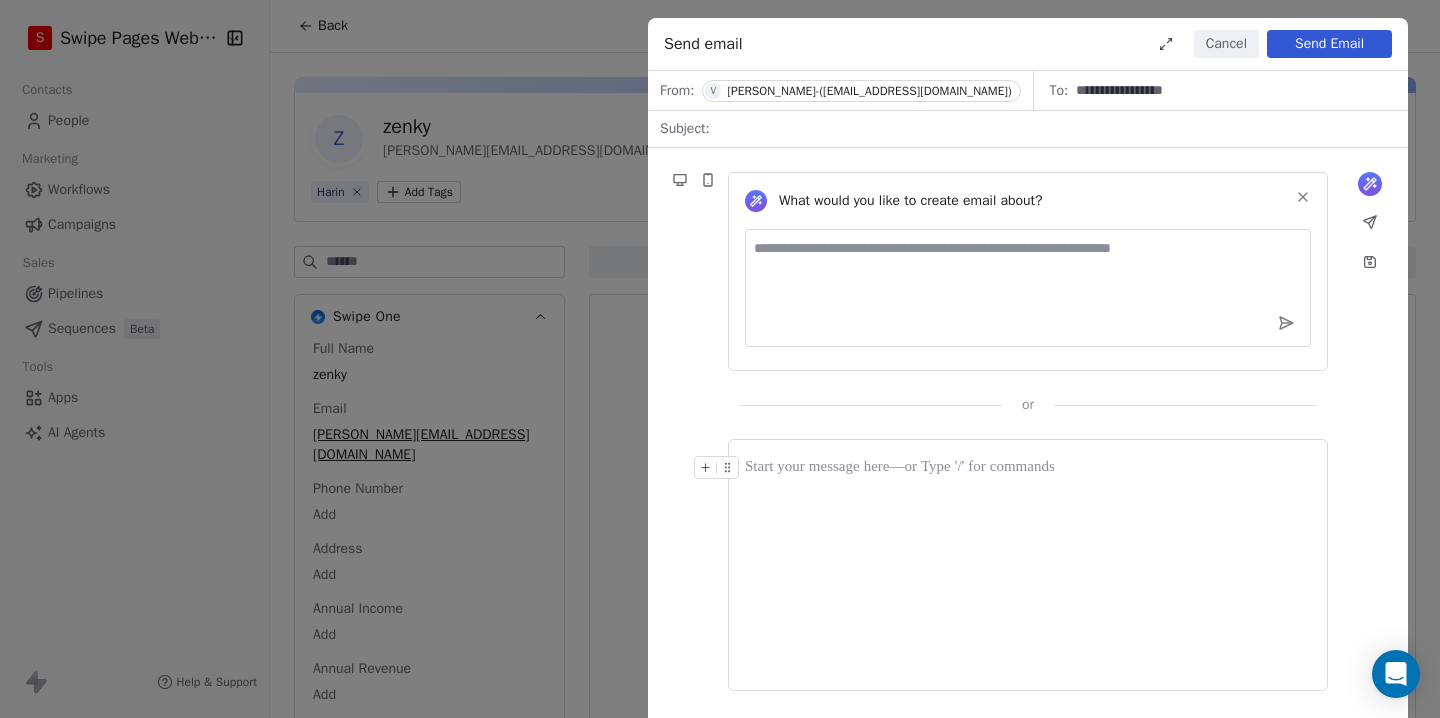 click 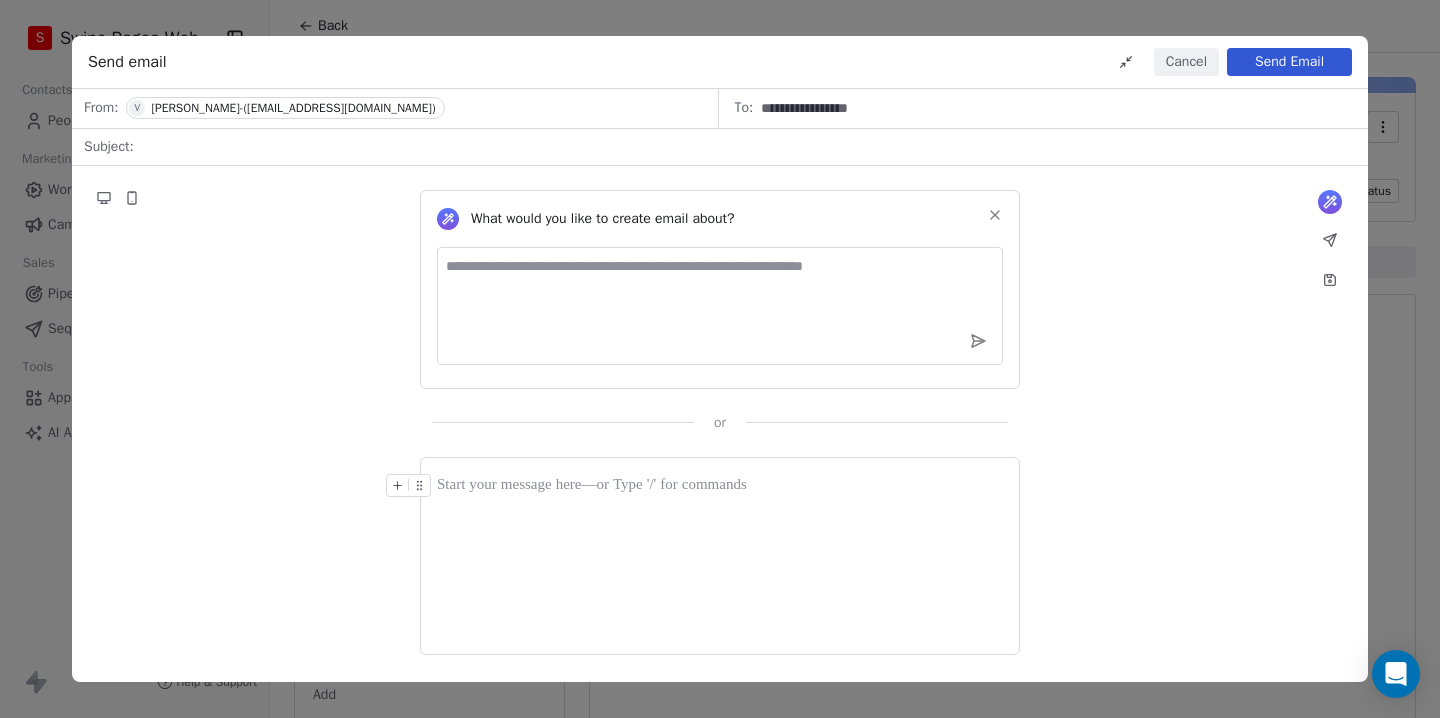 click 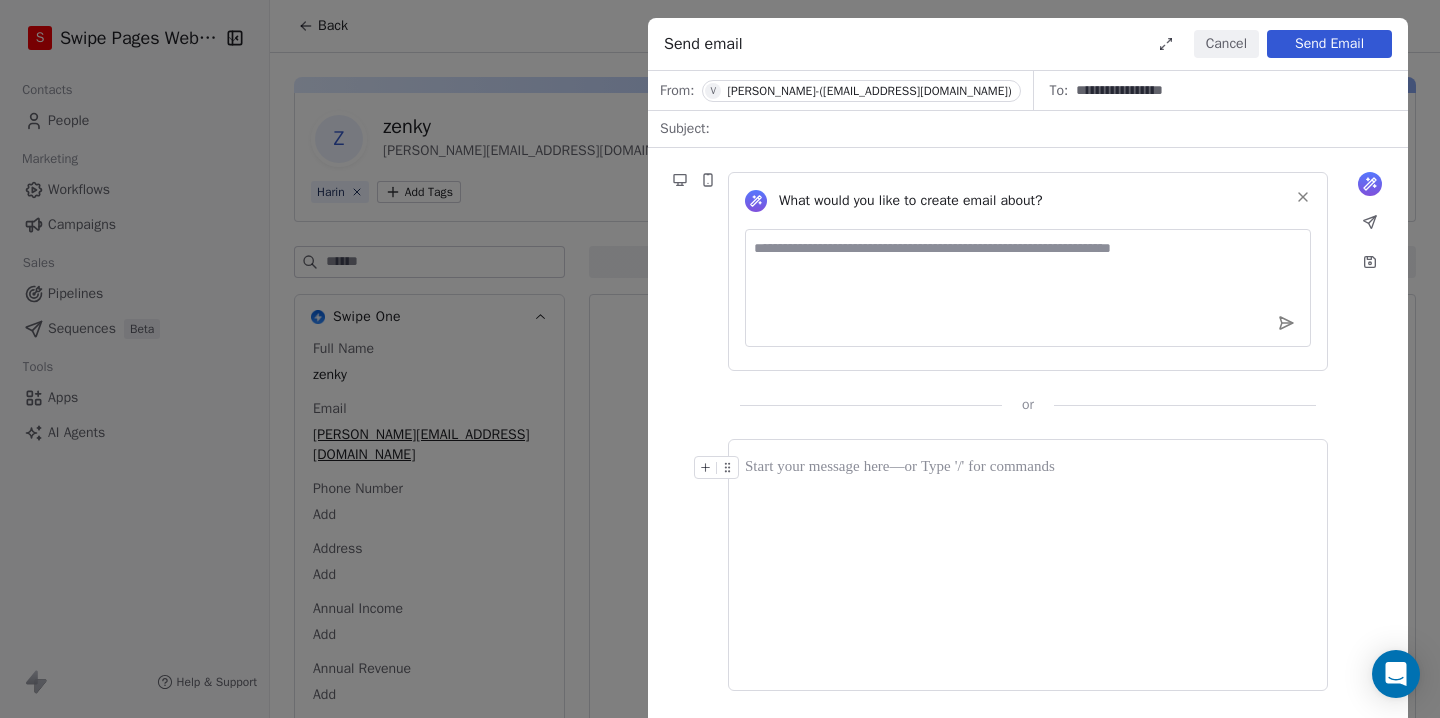 click at bounding box center (1028, 565) 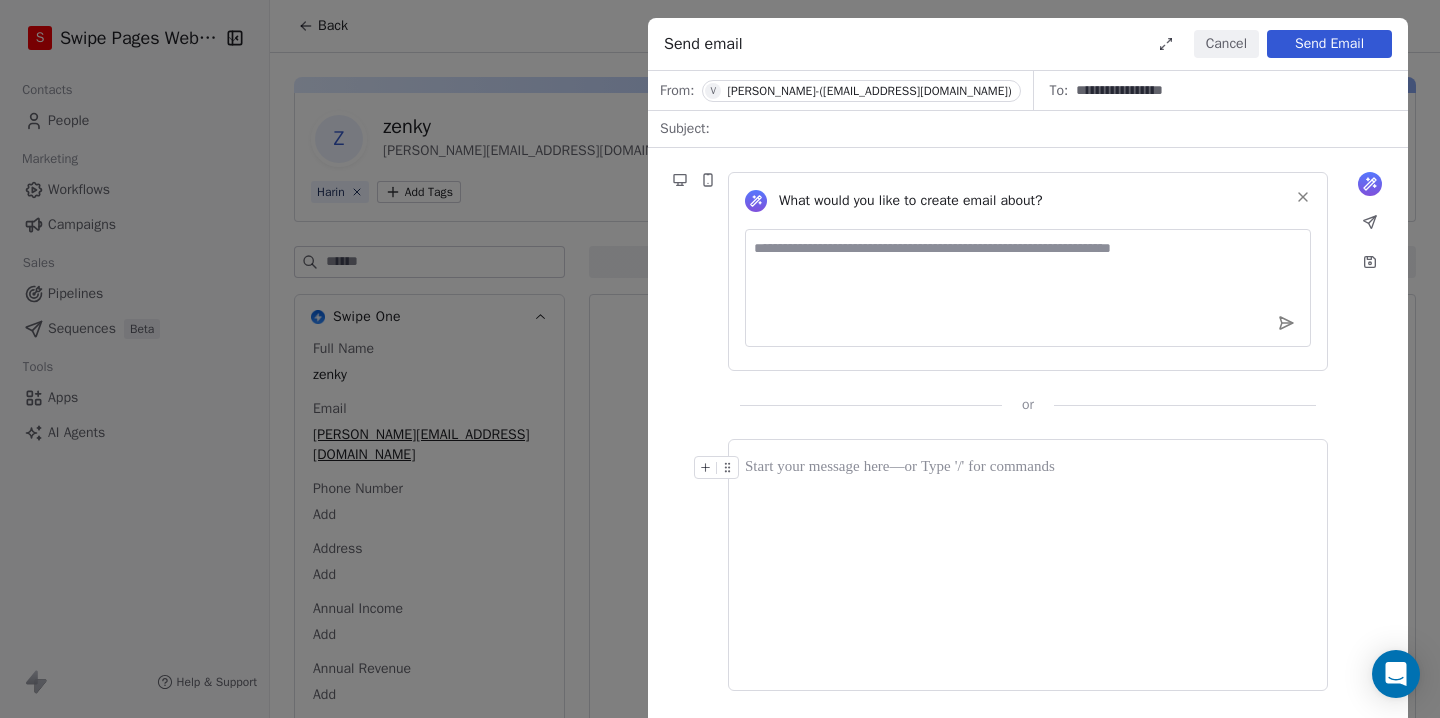 click on "Cancel Send Email" at bounding box center [1269, 44] 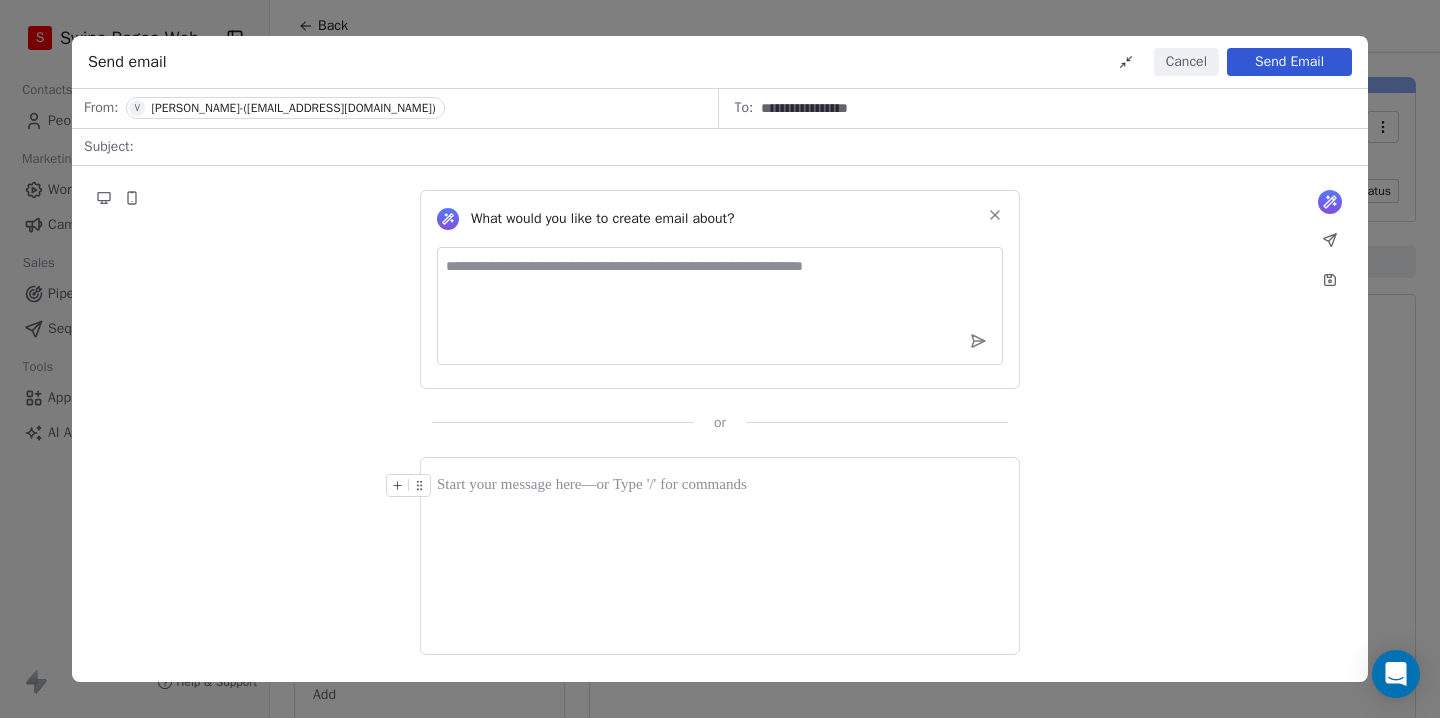 click 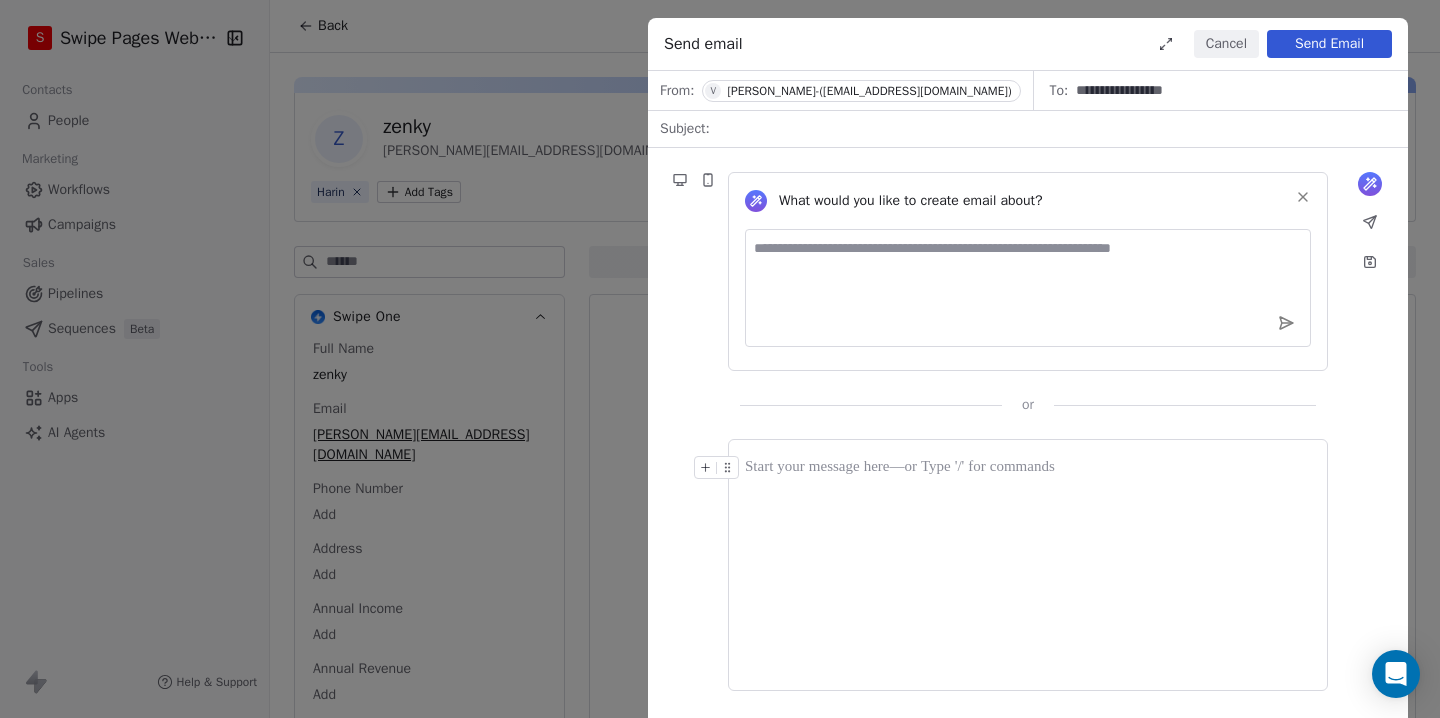 click on "Cancel" at bounding box center [1226, 44] 